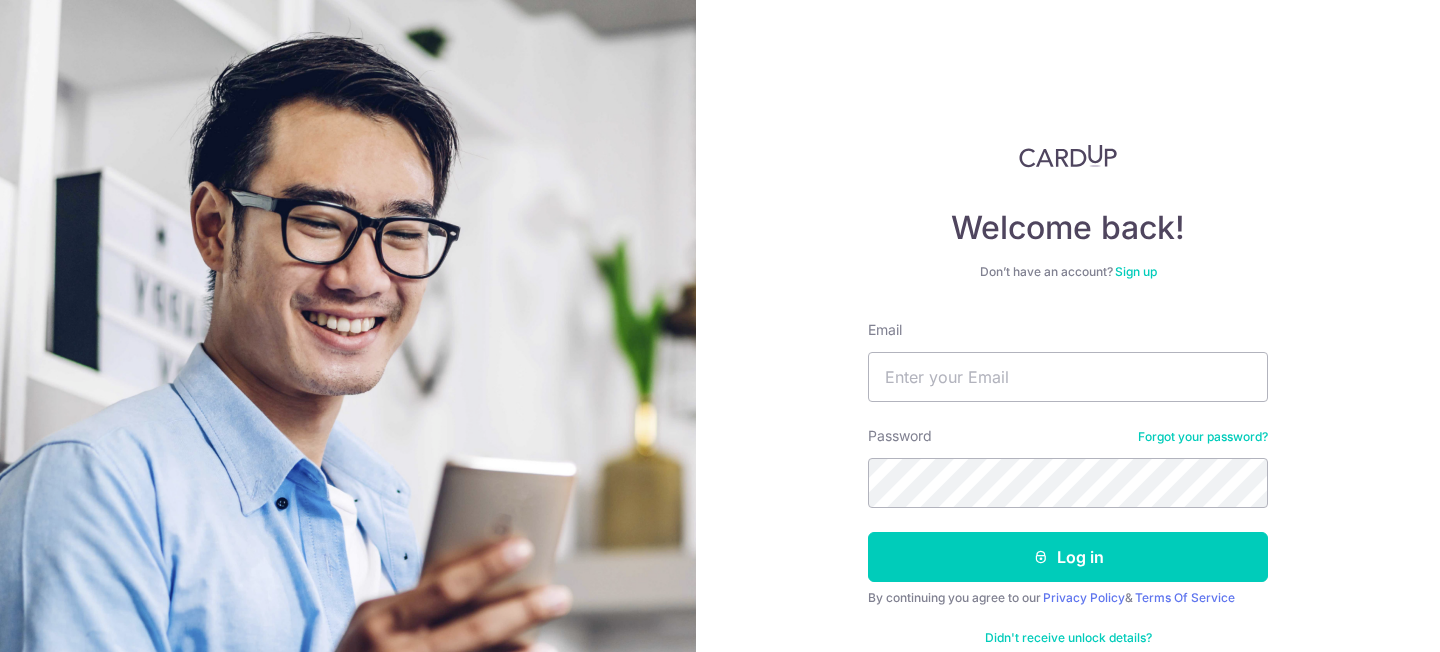 scroll, scrollTop: 0, scrollLeft: 0, axis: both 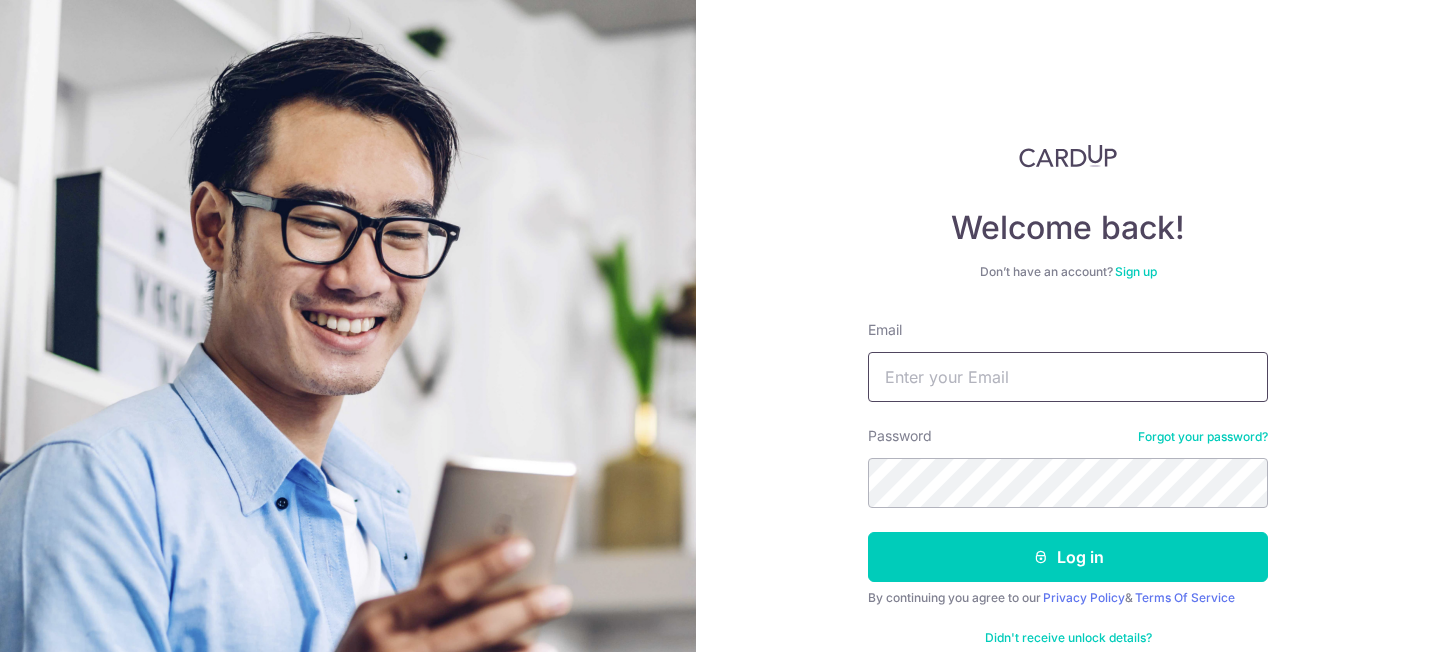 click on "Email" at bounding box center [1068, 377] 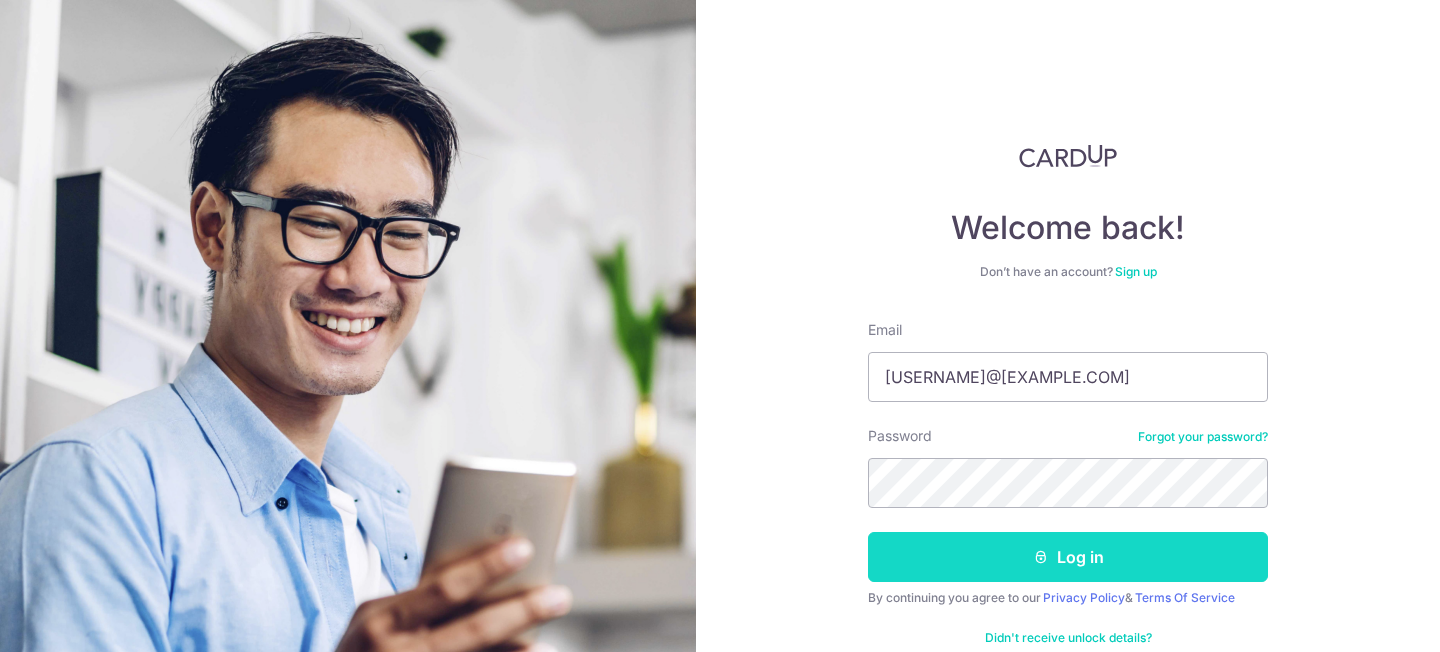 click on "Log in" at bounding box center (1068, 557) 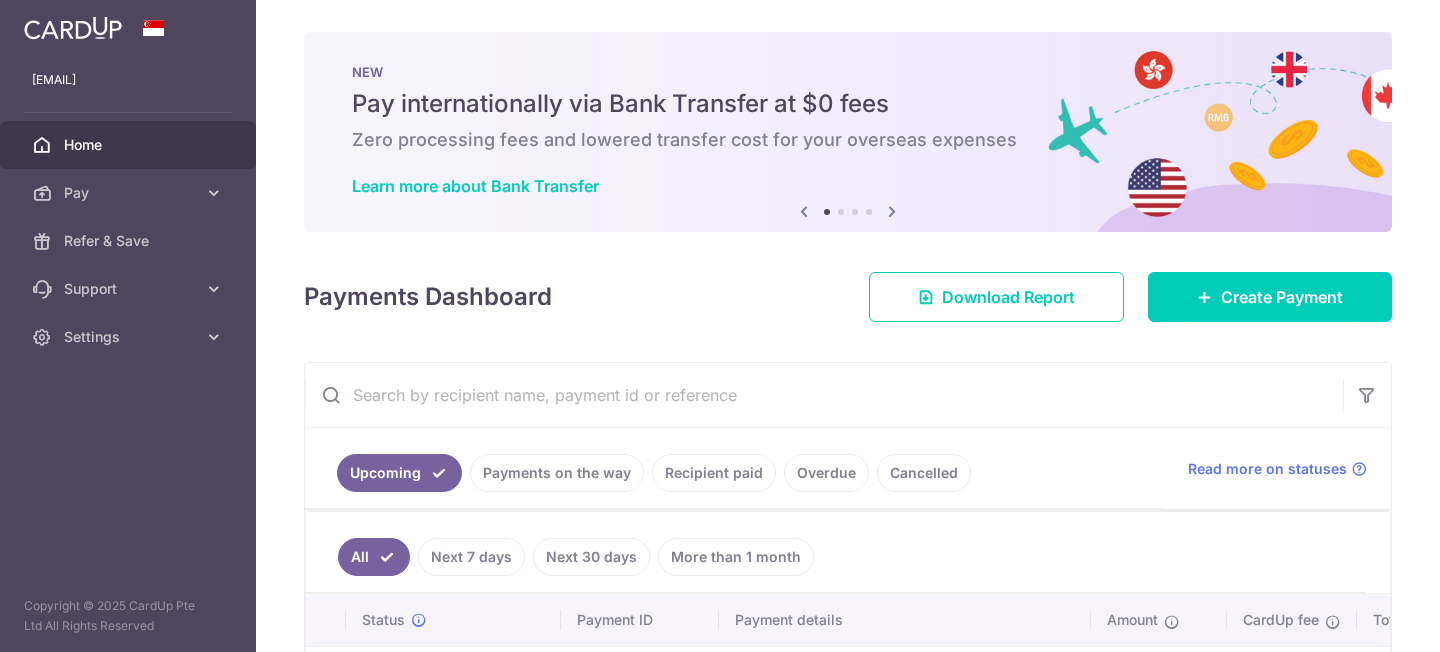 scroll, scrollTop: 0, scrollLeft: 0, axis: both 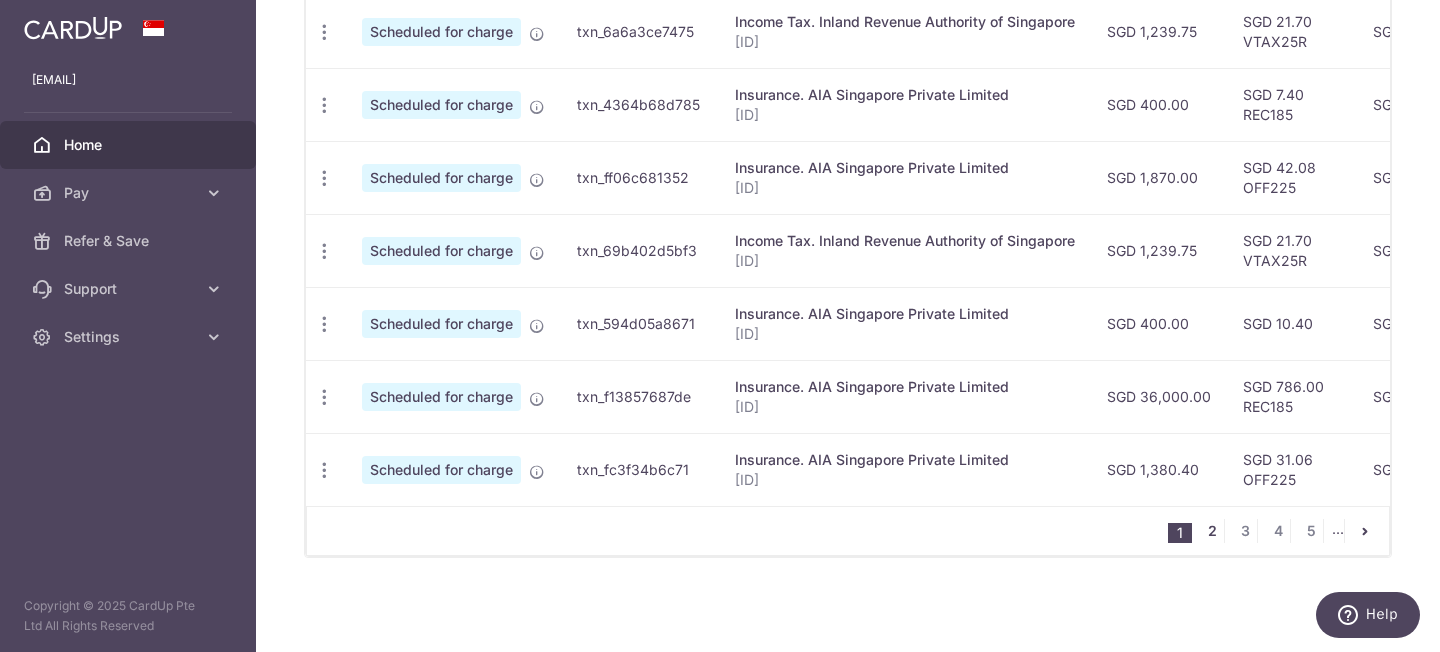 click on "2" at bounding box center (1212, 531) 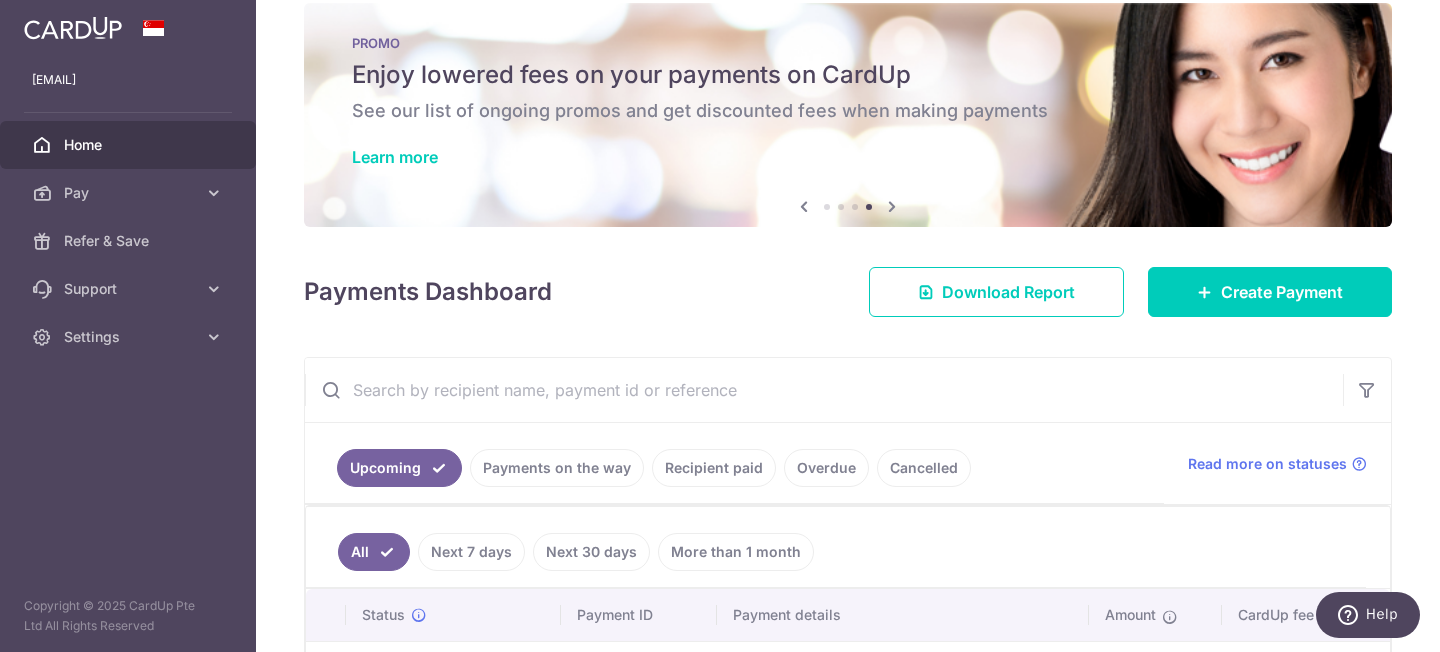 scroll, scrollTop: 31, scrollLeft: 0, axis: vertical 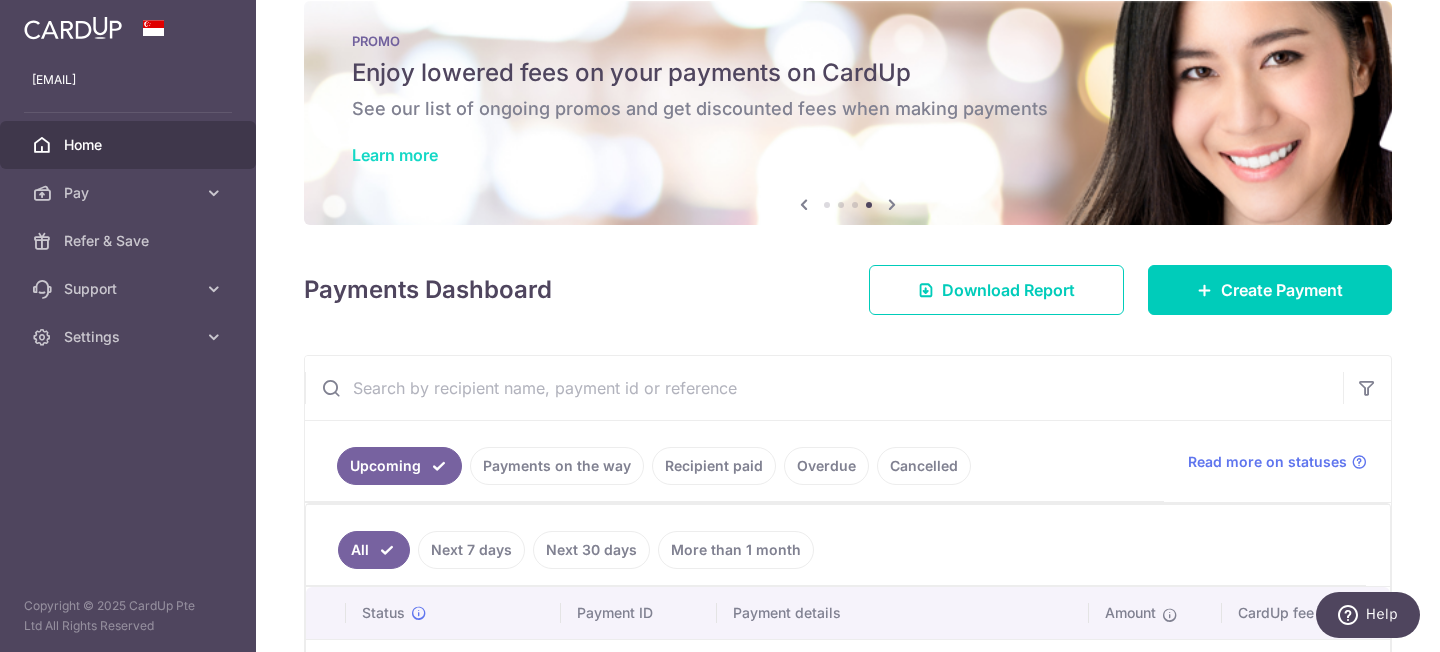 click on "Learn more" at bounding box center [395, 155] 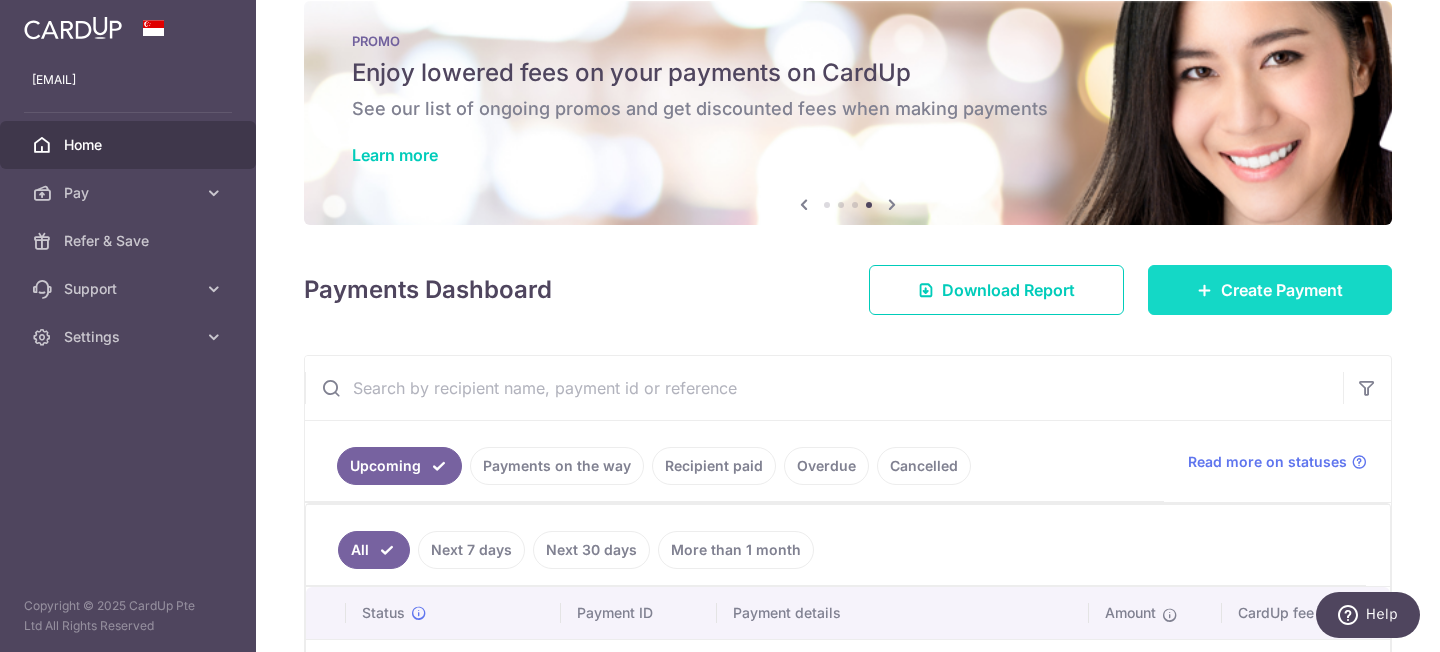 click on "Create Payment" at bounding box center (1282, 290) 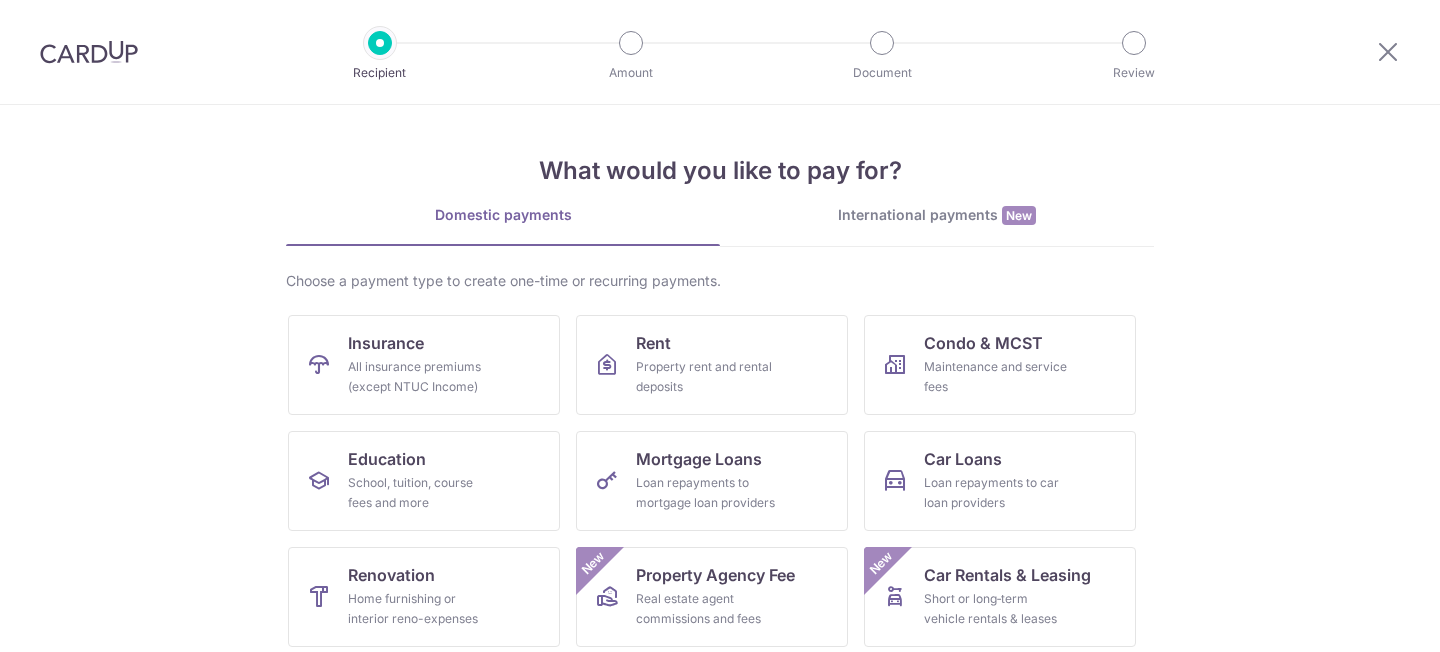 scroll, scrollTop: 0, scrollLeft: 0, axis: both 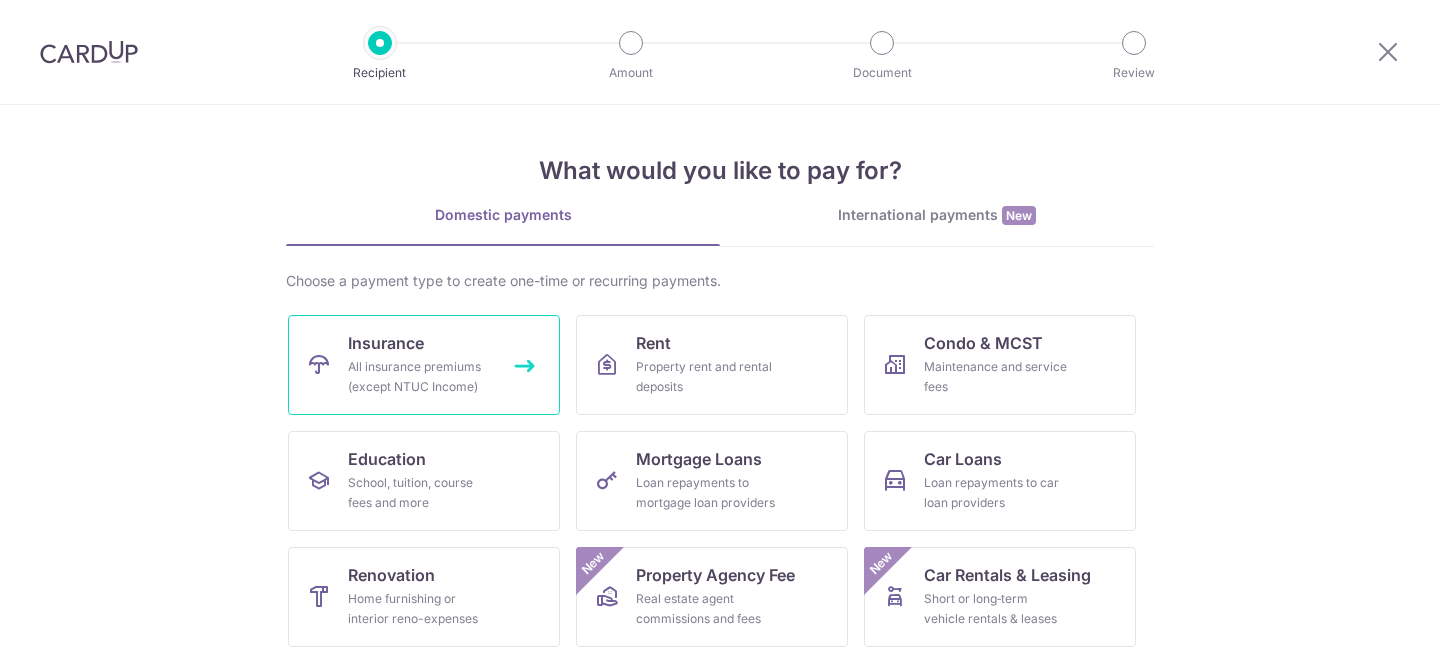 click on "Insurance All insurance premiums (except NTUC Income)" at bounding box center [424, 365] 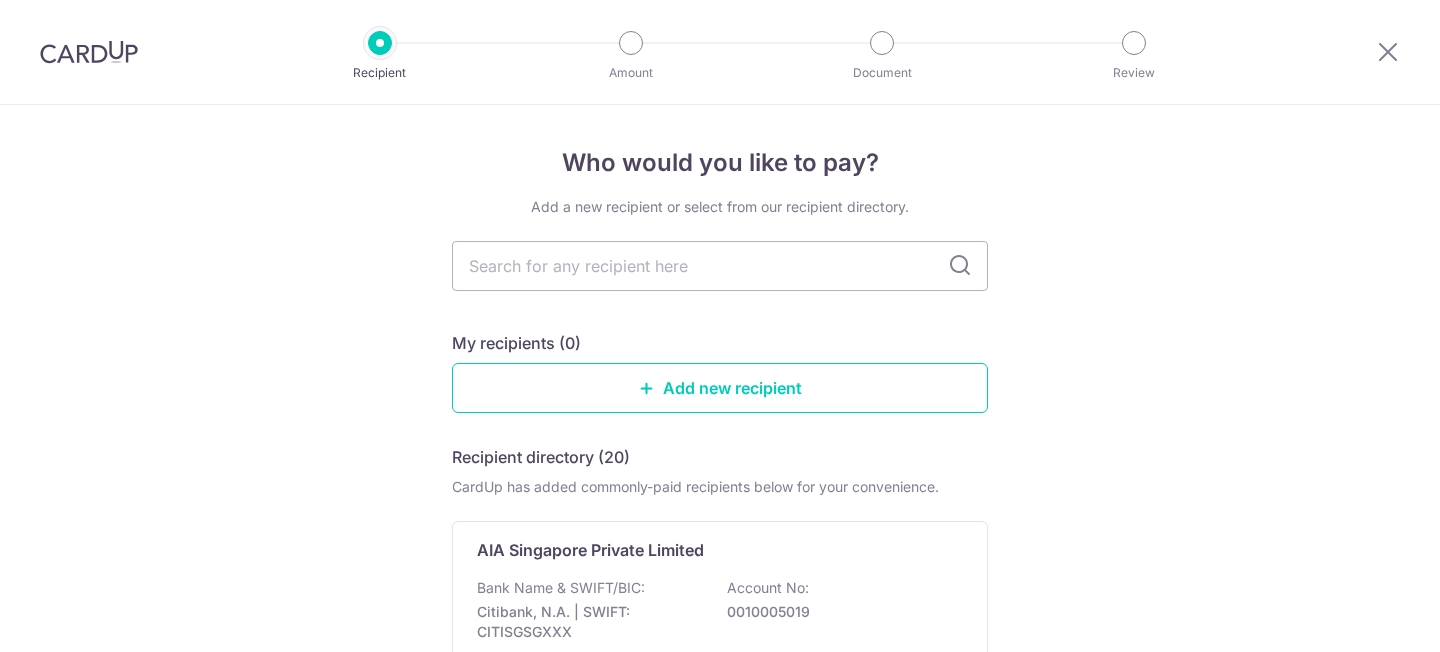 scroll, scrollTop: 0, scrollLeft: 0, axis: both 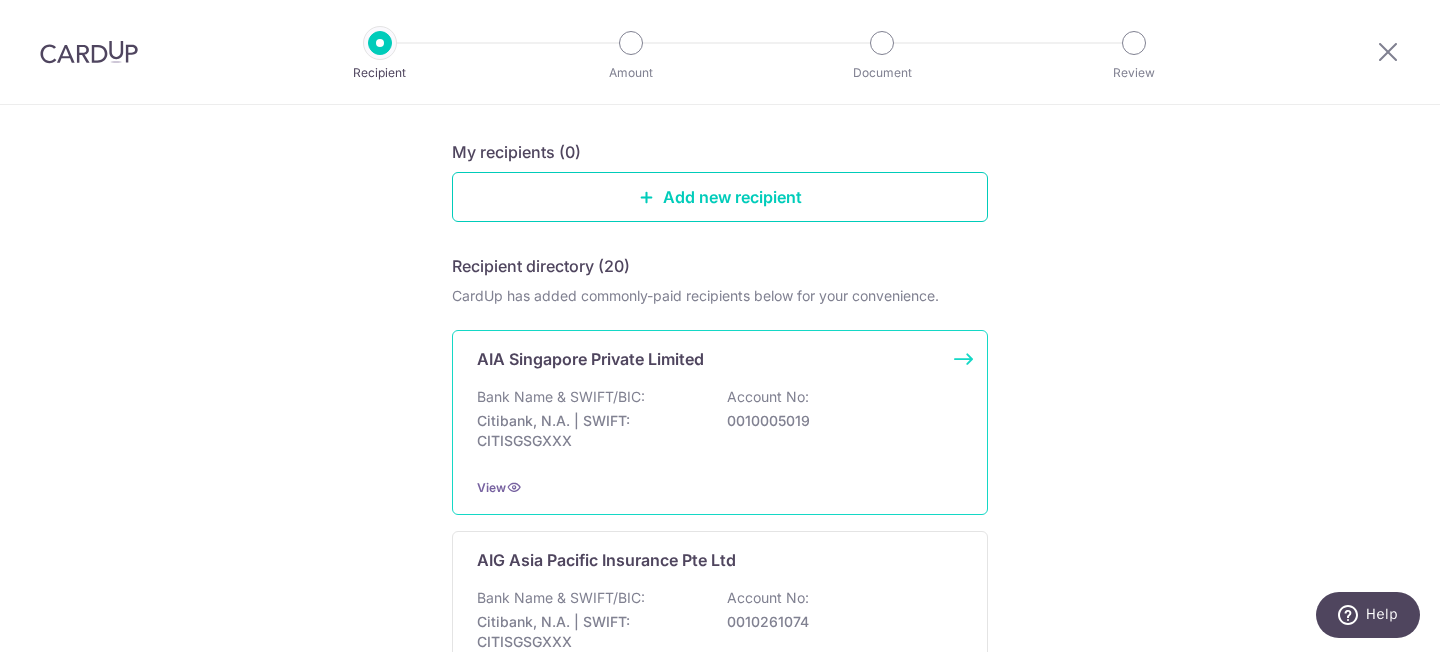 click on "Citibank, N.A. | SWIFT: CITISGSGXXX" at bounding box center (589, 431) 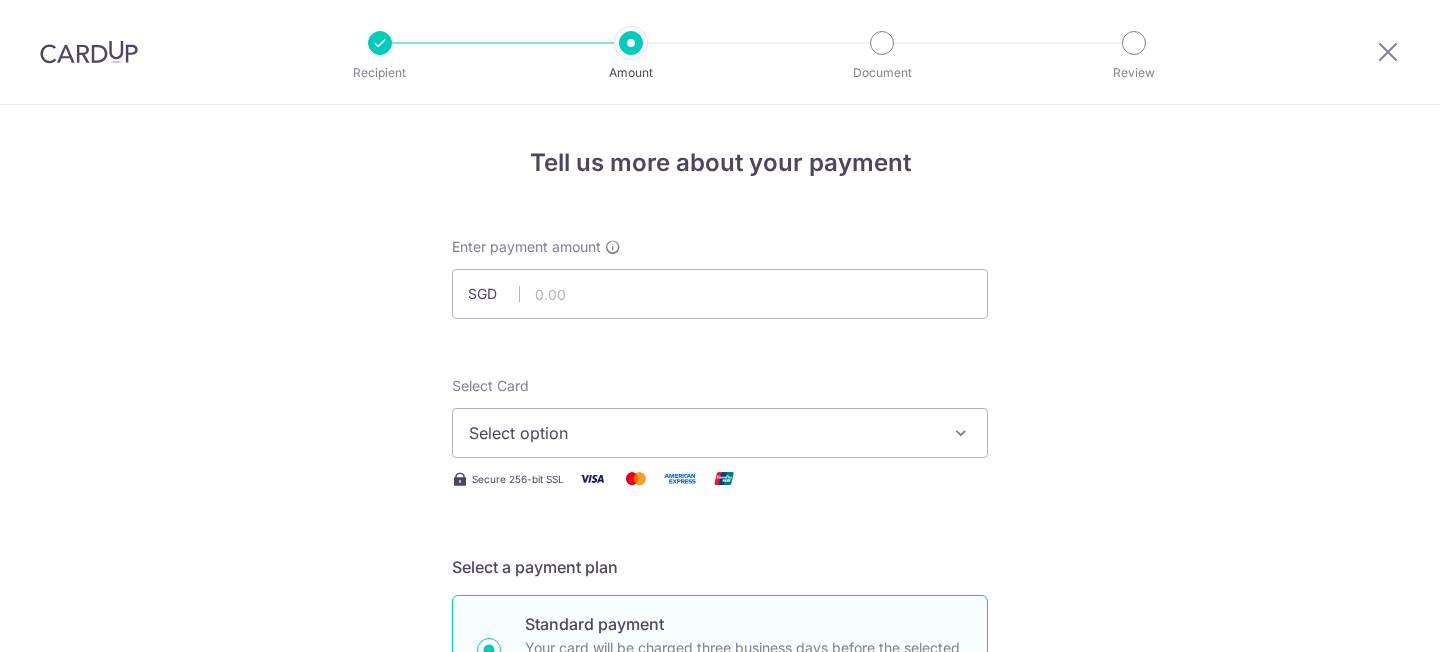 scroll, scrollTop: 0, scrollLeft: 0, axis: both 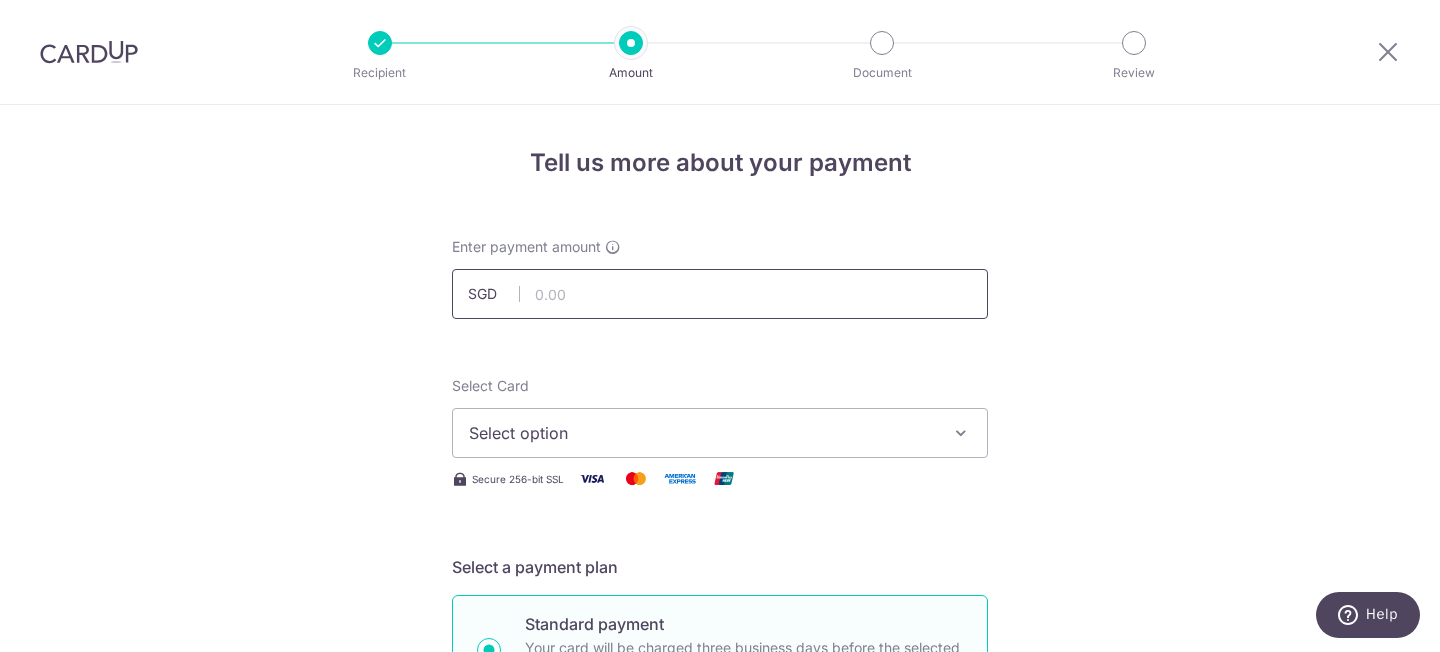 click at bounding box center [720, 294] 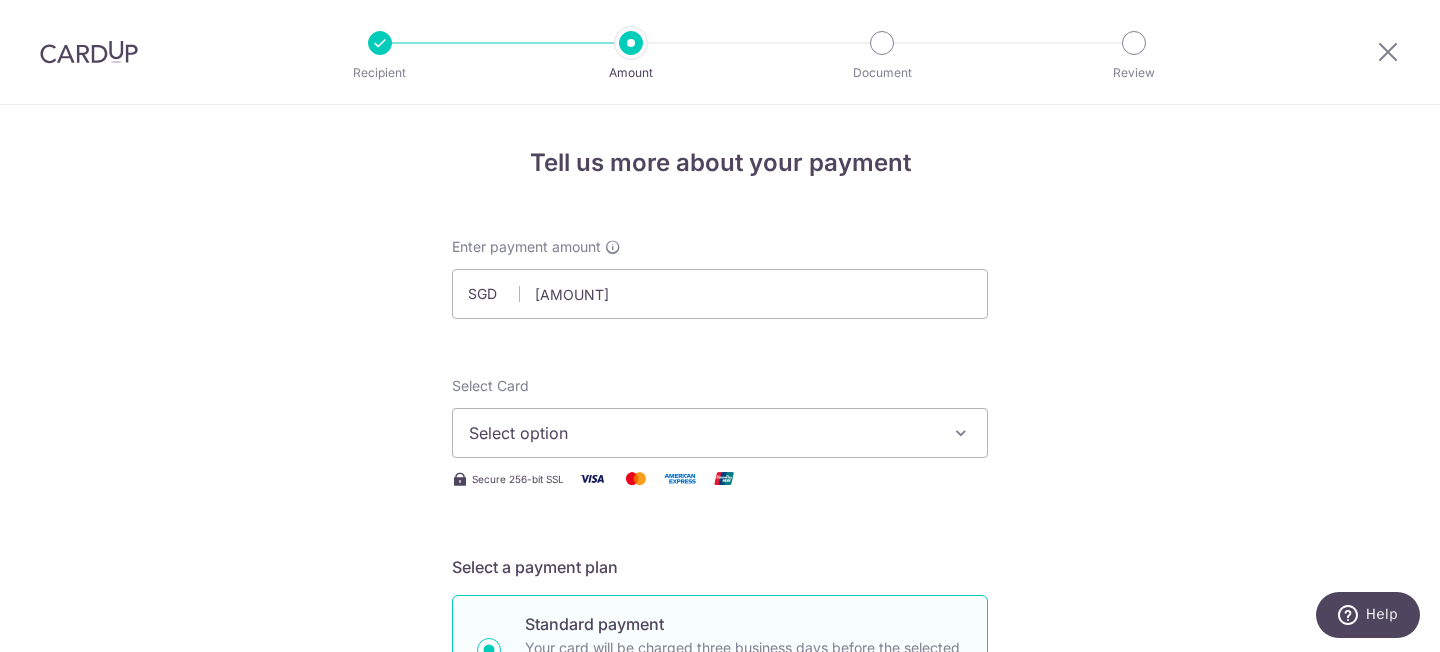 type on "1,615.12" 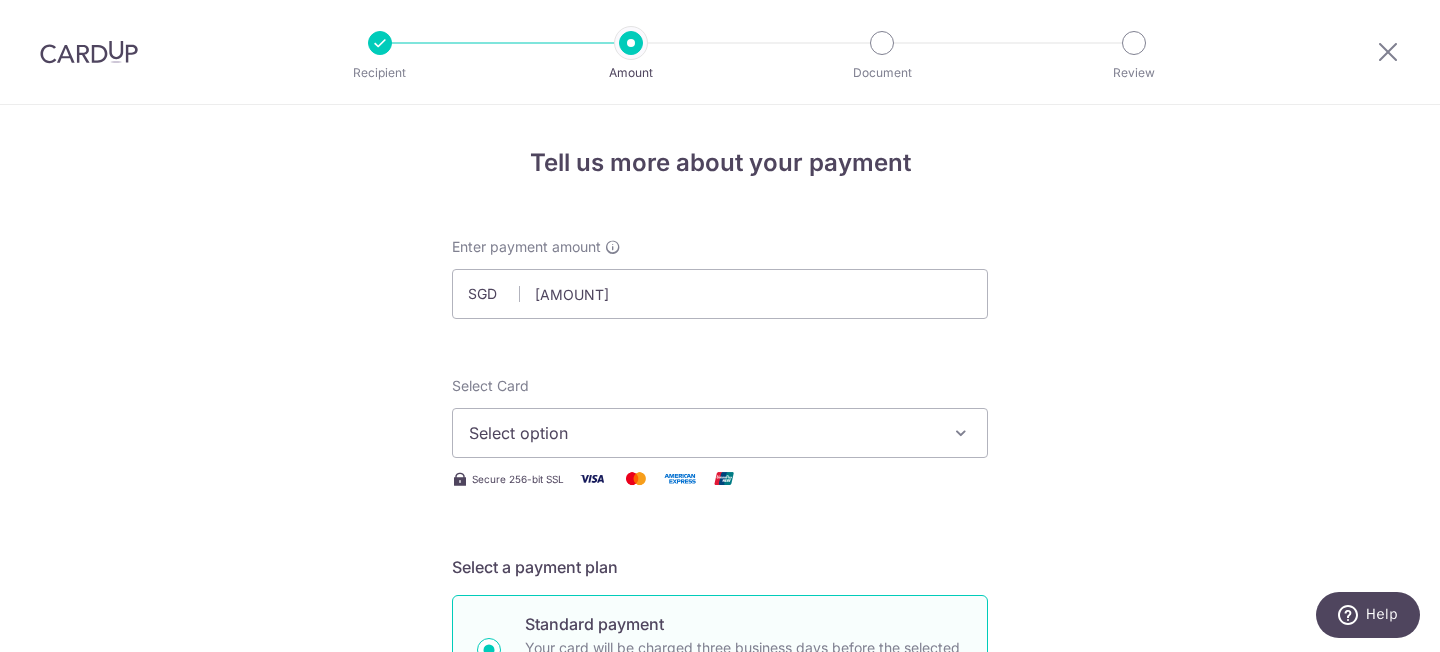 scroll, scrollTop: 57, scrollLeft: 0, axis: vertical 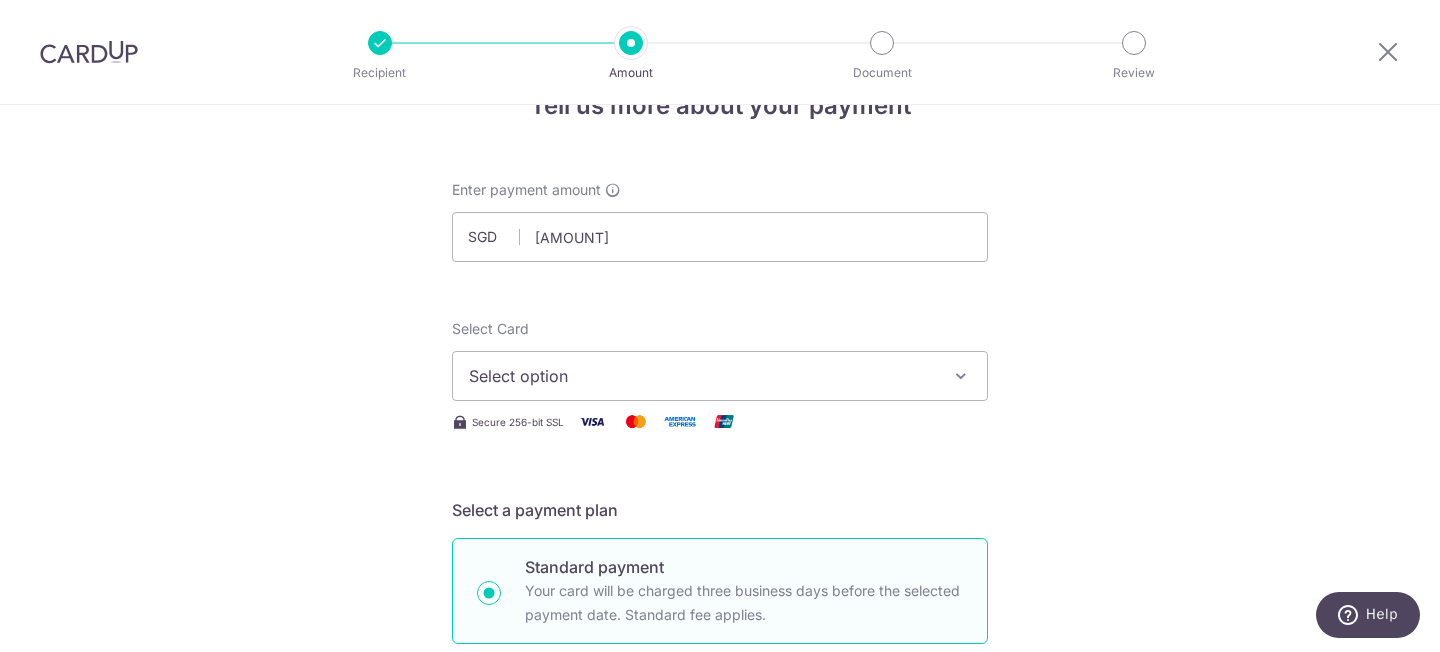 click on "Select option" at bounding box center (720, 376) 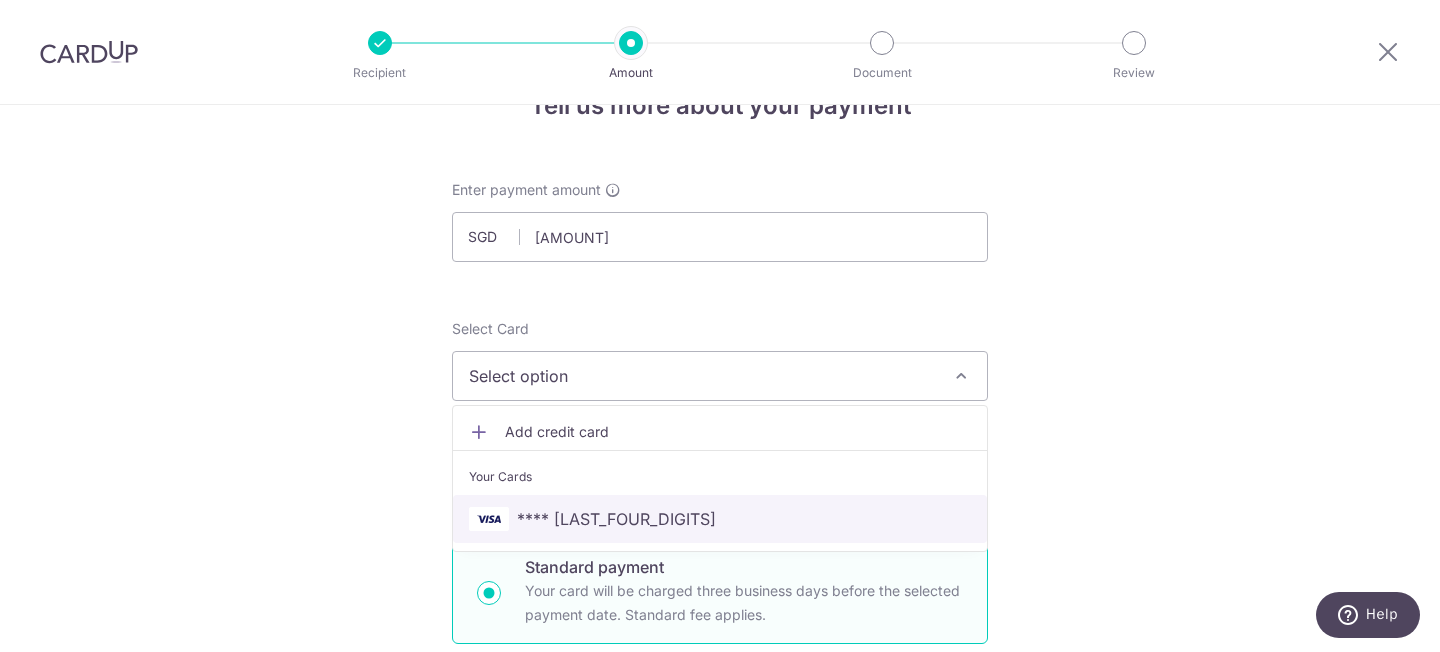 click on "**** 9736" at bounding box center (720, 519) 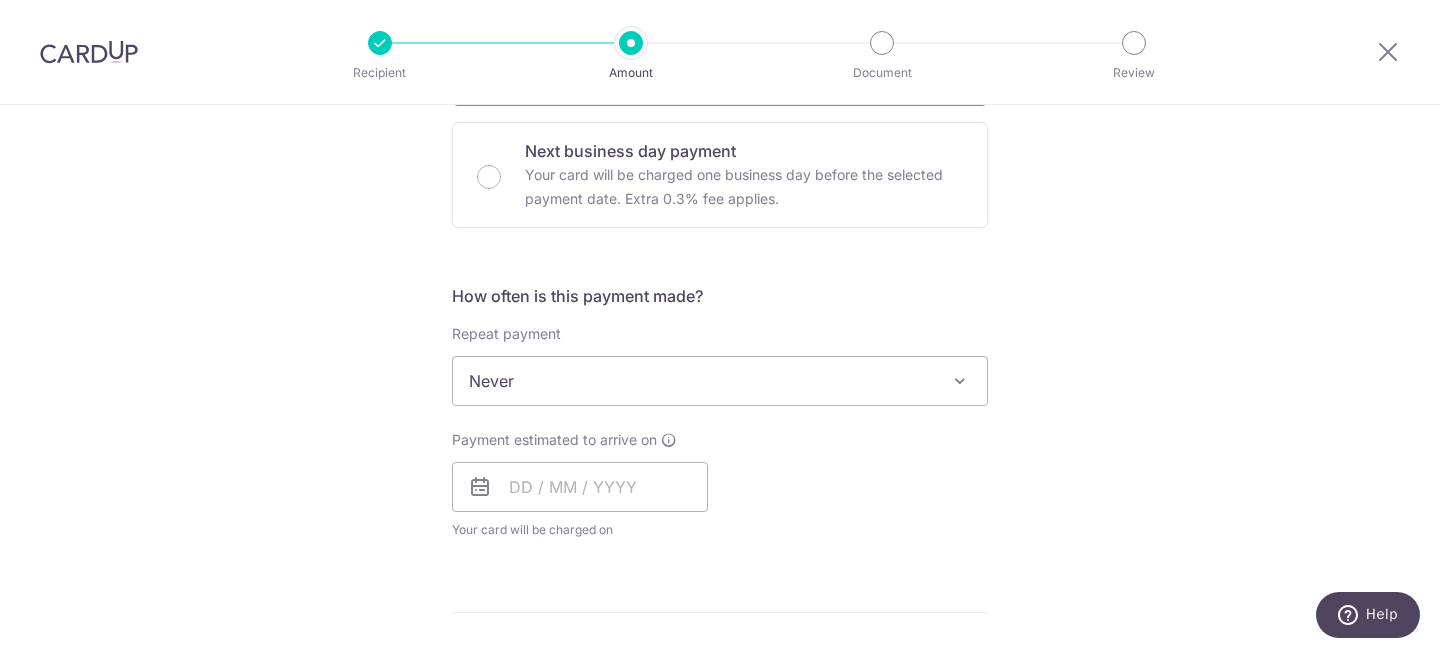 scroll, scrollTop: 633, scrollLeft: 0, axis: vertical 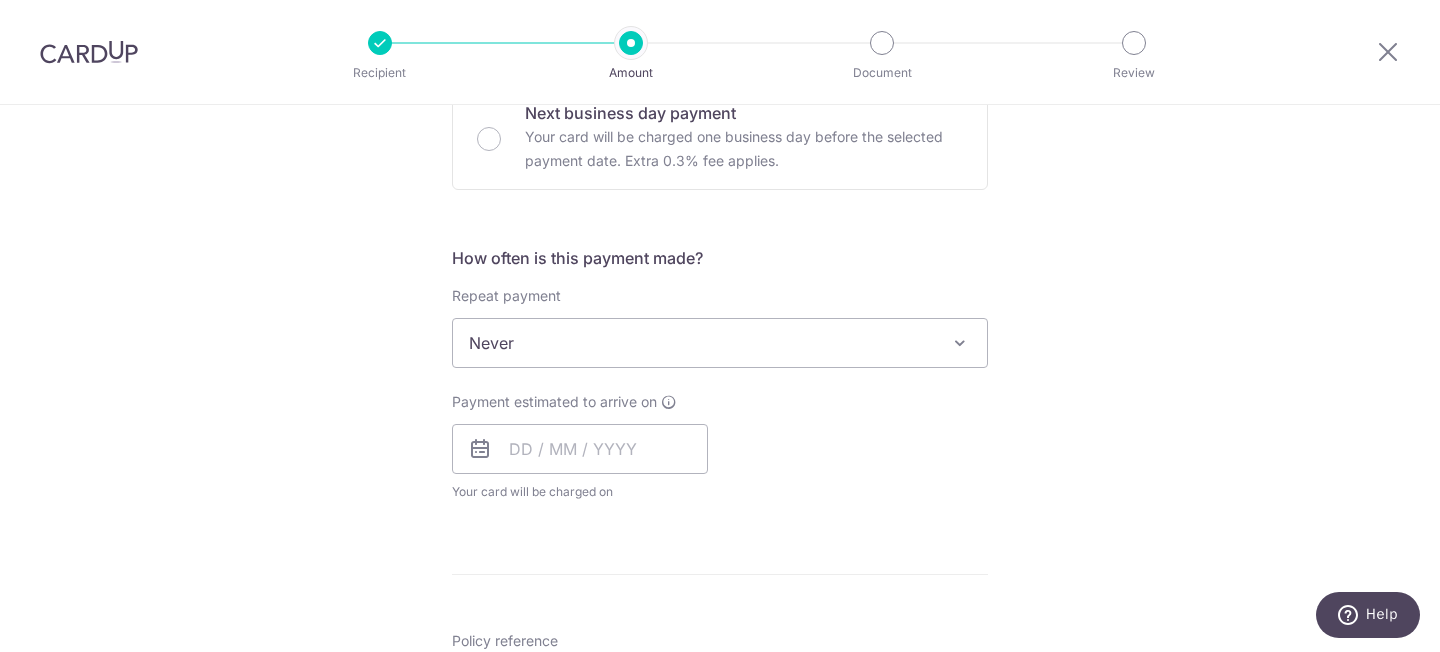 click on "Never" at bounding box center (720, 343) 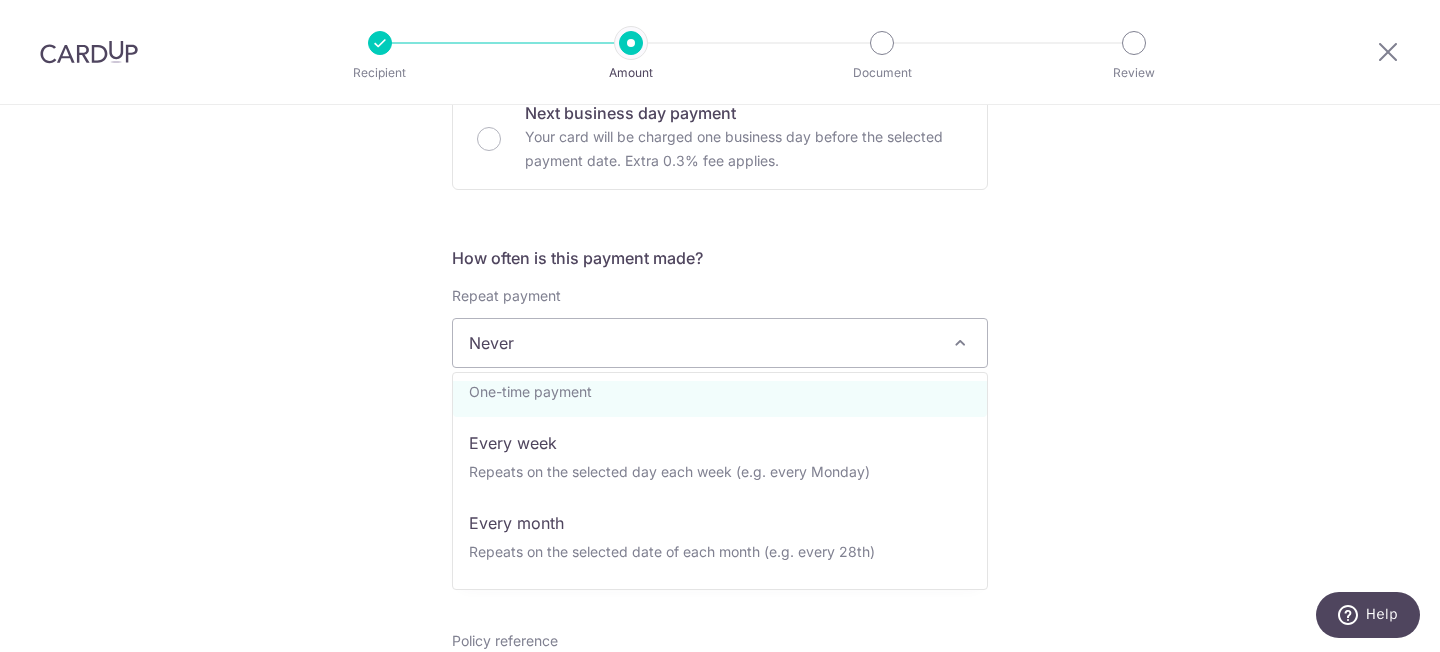 scroll, scrollTop: 0, scrollLeft: 0, axis: both 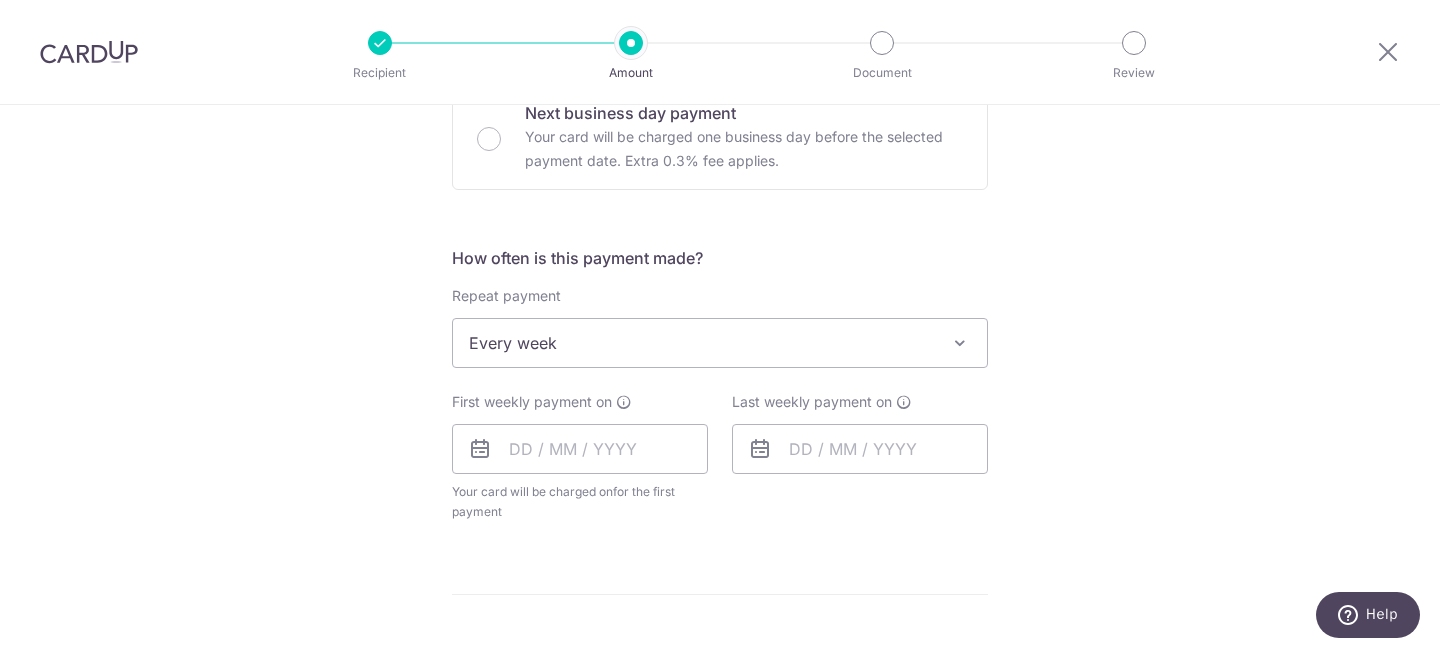 click on "How often is this payment made?
Repeat payment
Never
Every week
Every month
Every quarter
Every half a year
Every year Every week
To set up monthly income tax payments on CardUp, please ensure the following:     Keep GIRO active   First payment through GIRO   Limit of 11 months scheduling   Upload Notice of Assessment    For more details, refer to this guide:  CardUp Help - Monthly Income Tax Payments
First weekly payment on
Your card will be charged on   for the first payment
* If your payment is funded by  9:00am SGT on Thursday 07/08/2025
07/08/2025
No. of Payments" at bounding box center (720, 392) 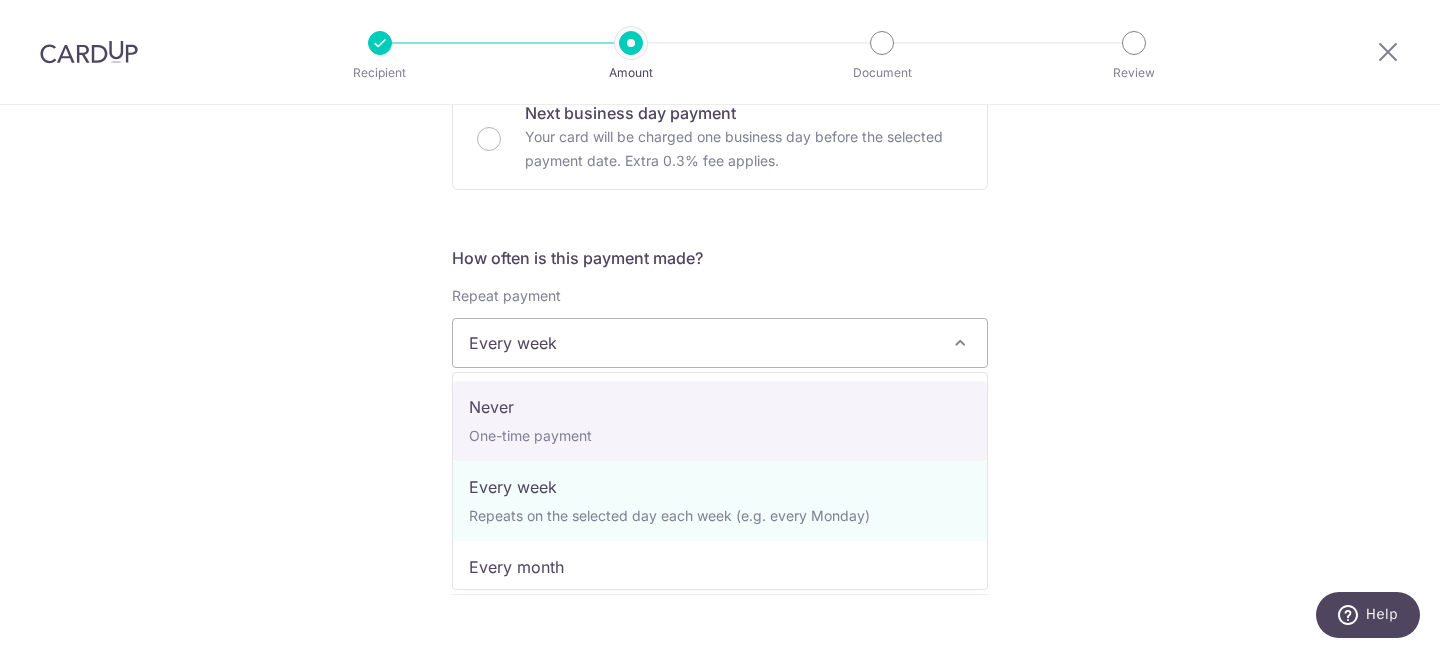 select on "1" 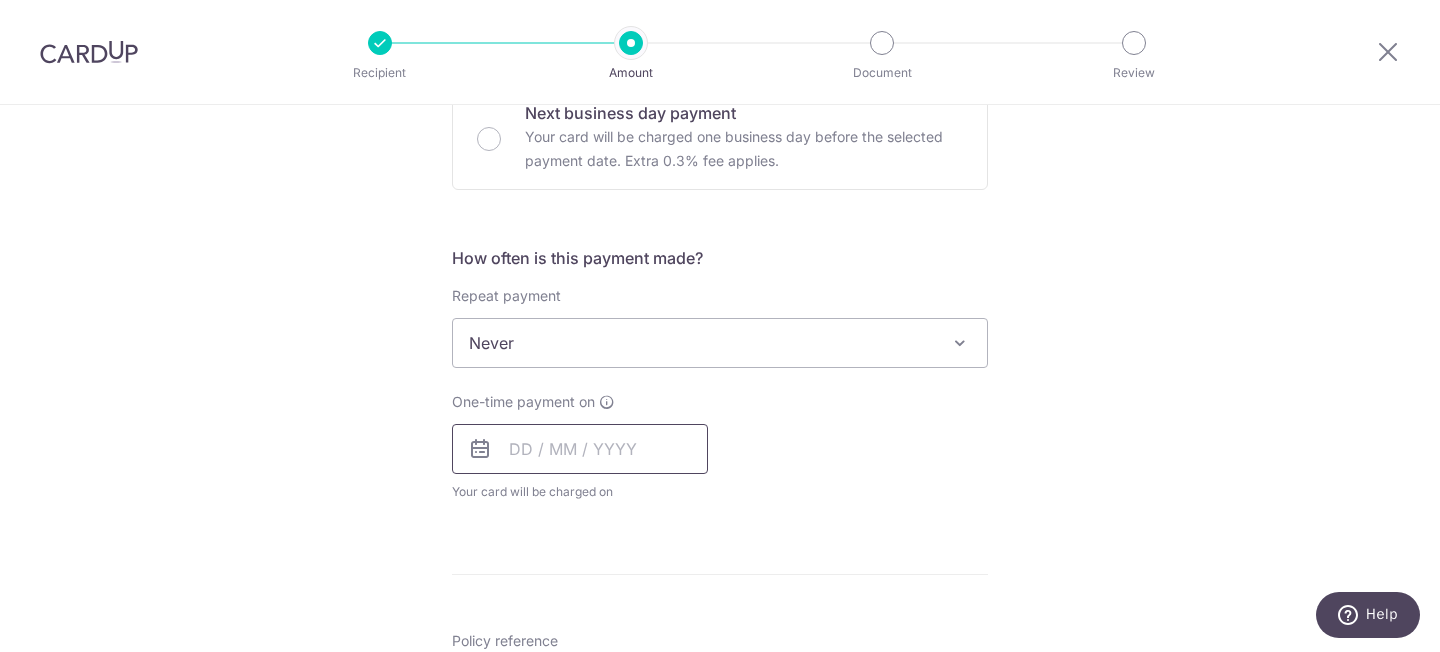 click at bounding box center (580, 449) 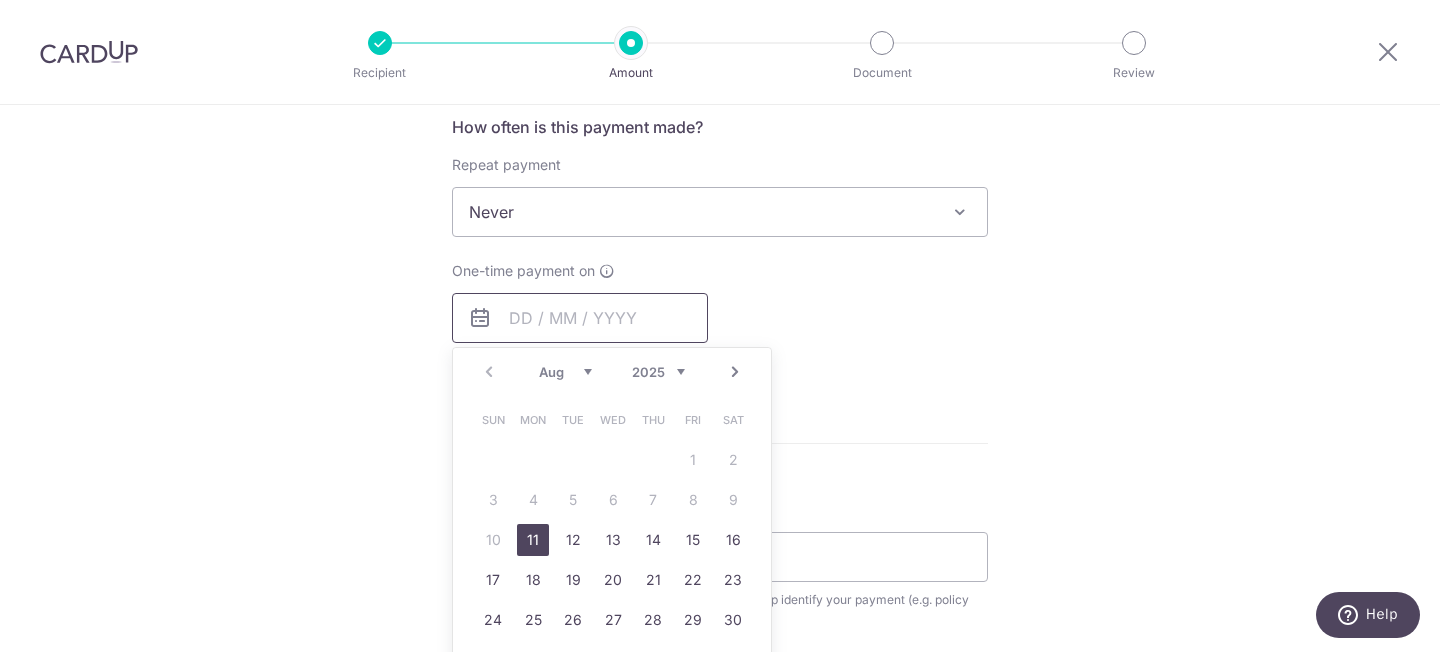scroll, scrollTop: 784, scrollLeft: 0, axis: vertical 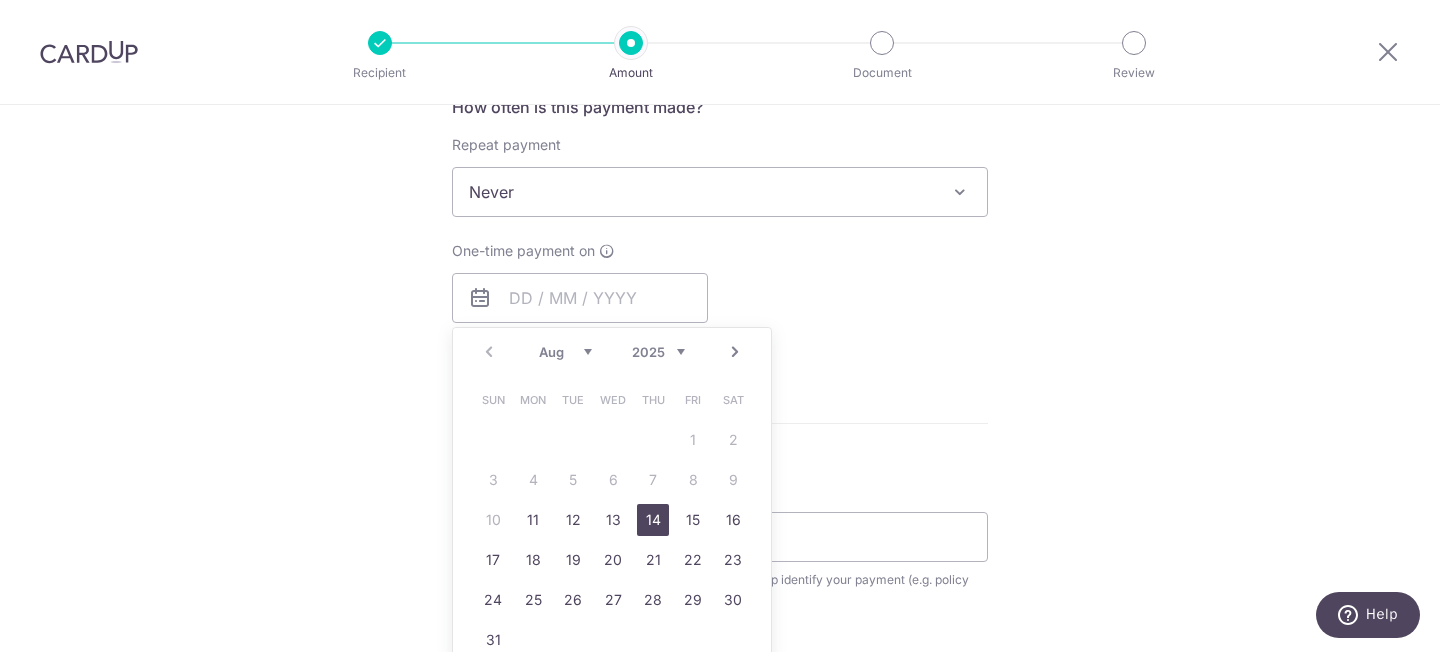 click on "14" at bounding box center [653, 520] 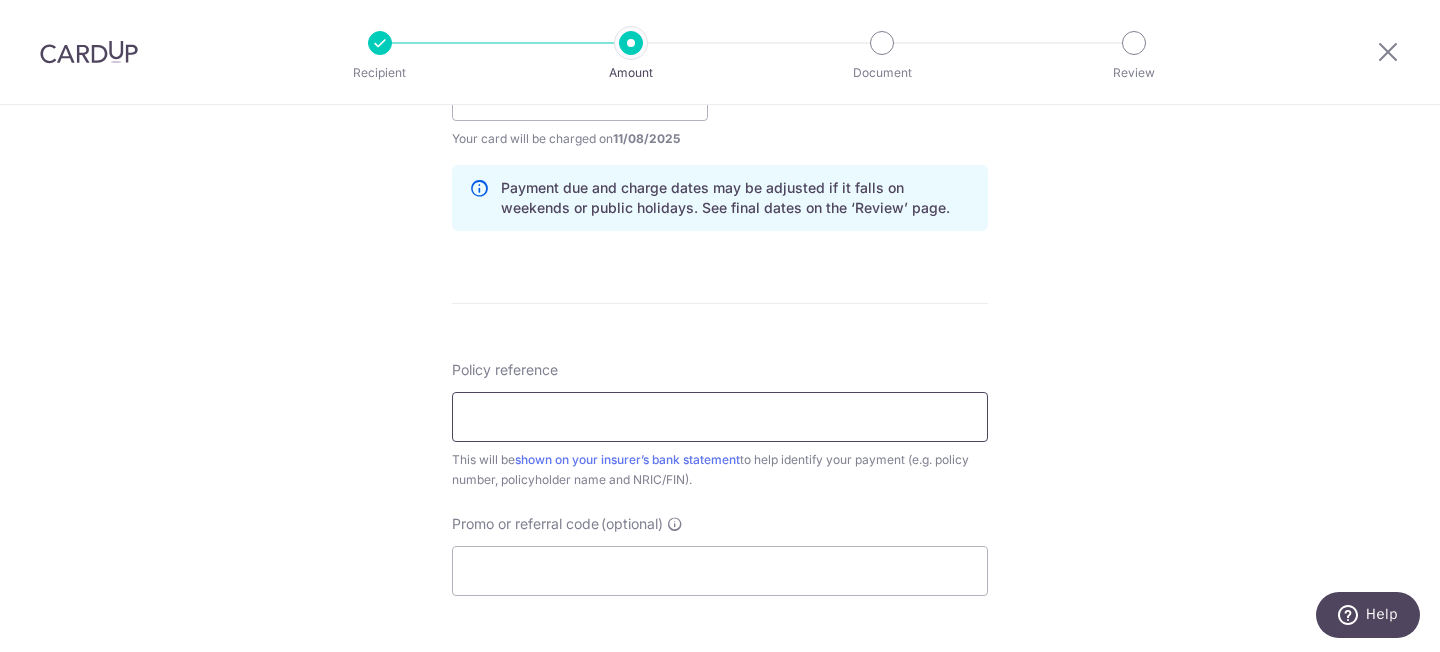 scroll, scrollTop: 988, scrollLeft: 0, axis: vertical 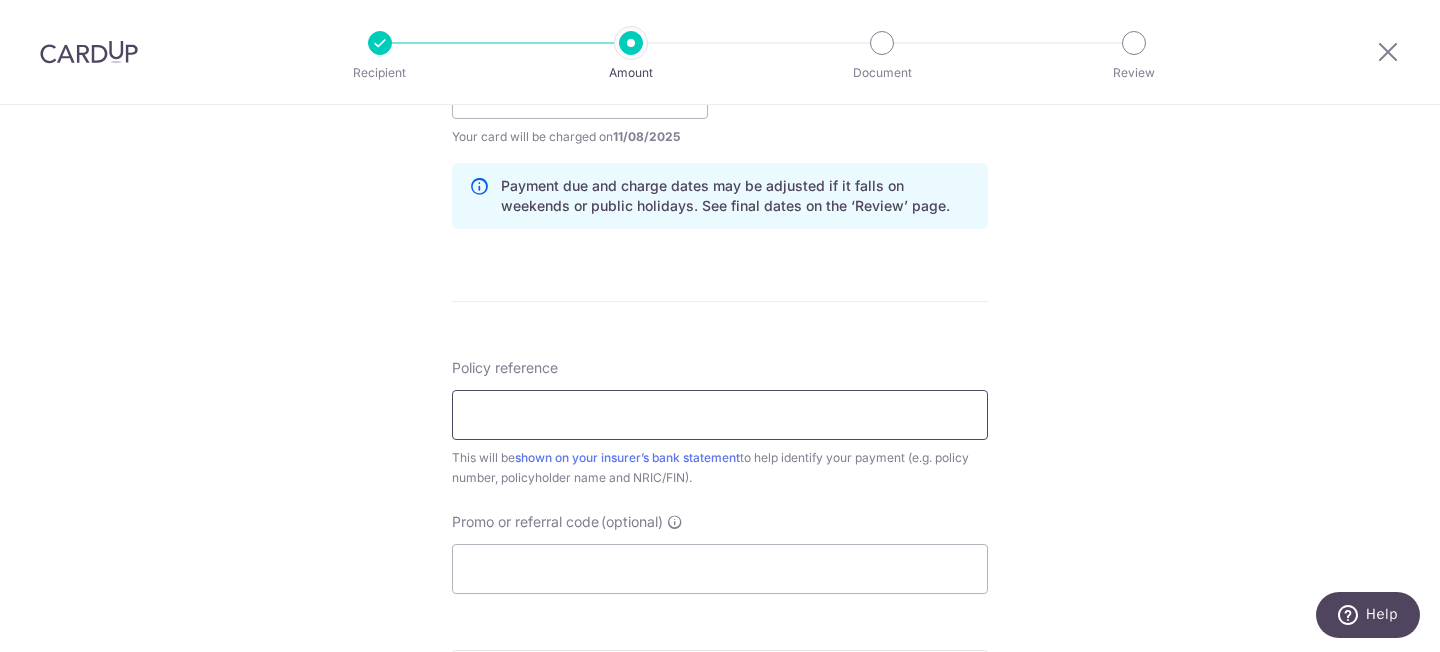 click on "Policy reference" at bounding box center (720, 415) 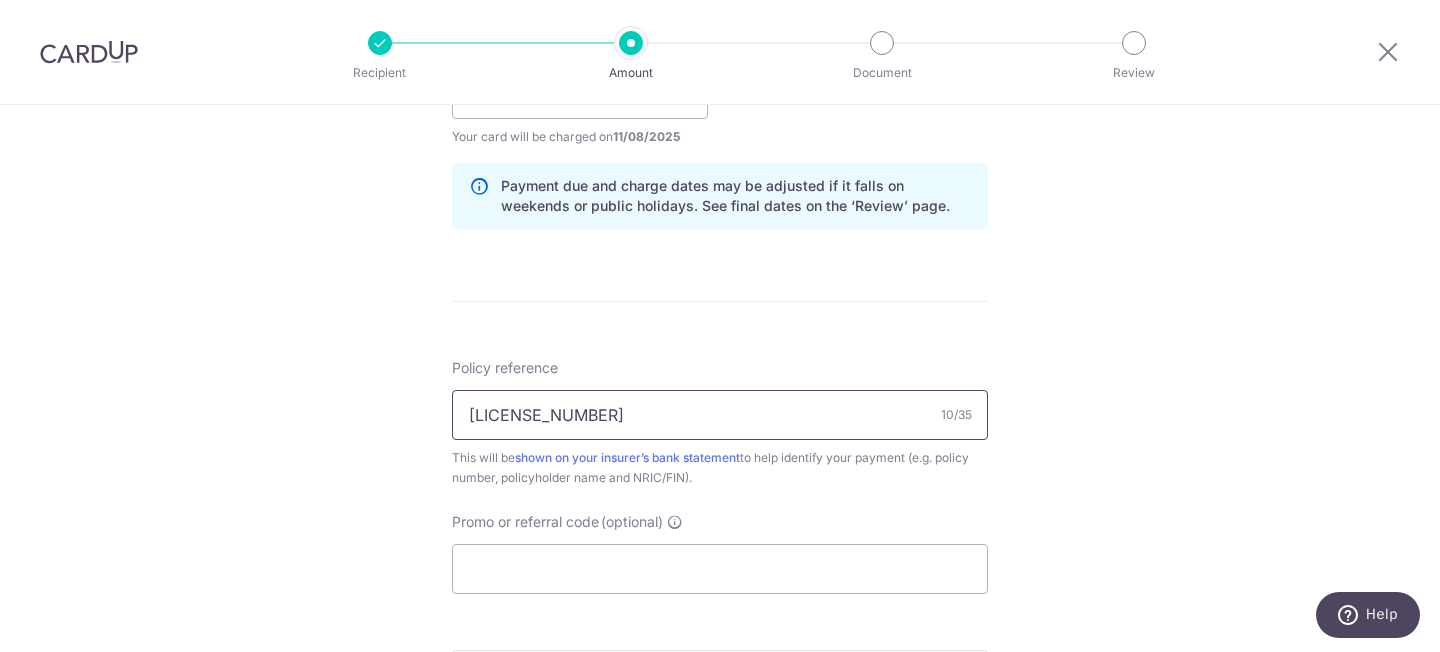 type on "L549468585" 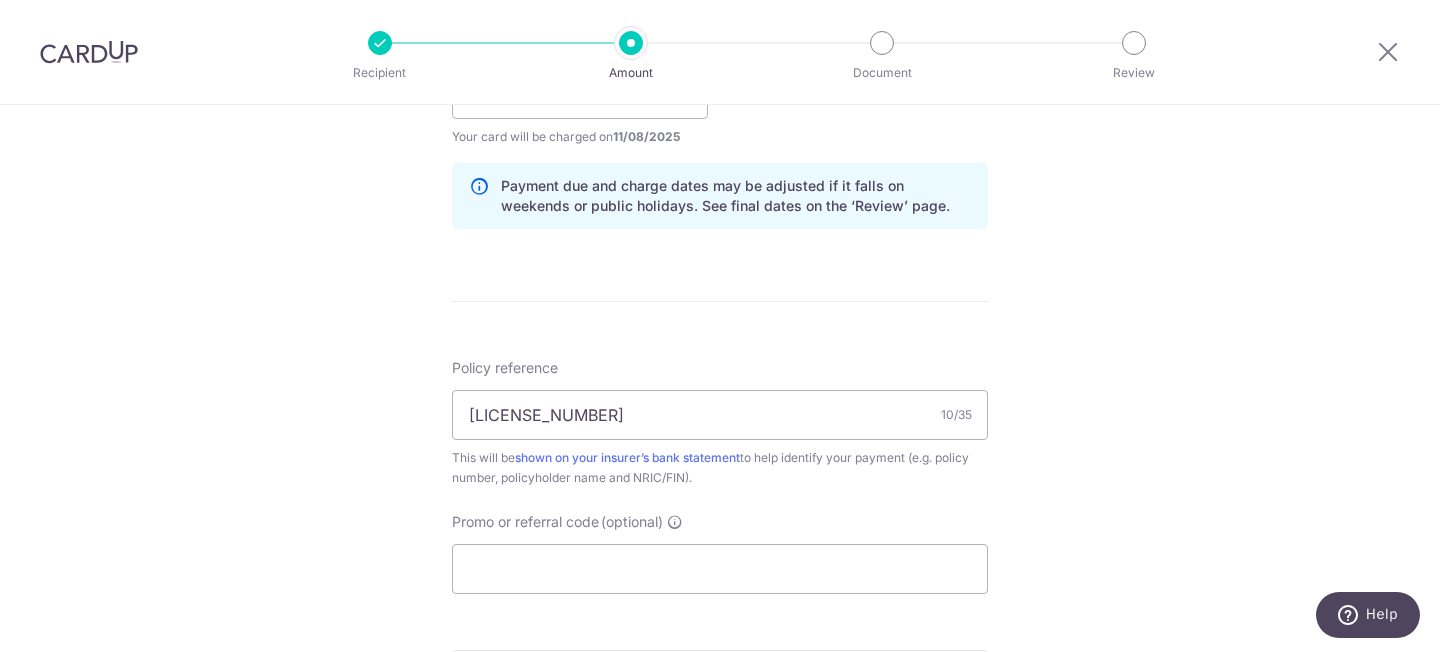 click on "Tell us more about your payment
Enter payment amount
SGD
1,615.12
1615.12
Select Card
**** 9736
Add credit card
Your Cards
**** 9736
Secure 256-bit SSL
Text
New card details
Card
Secure 256-bit SSL" at bounding box center [720, 62] 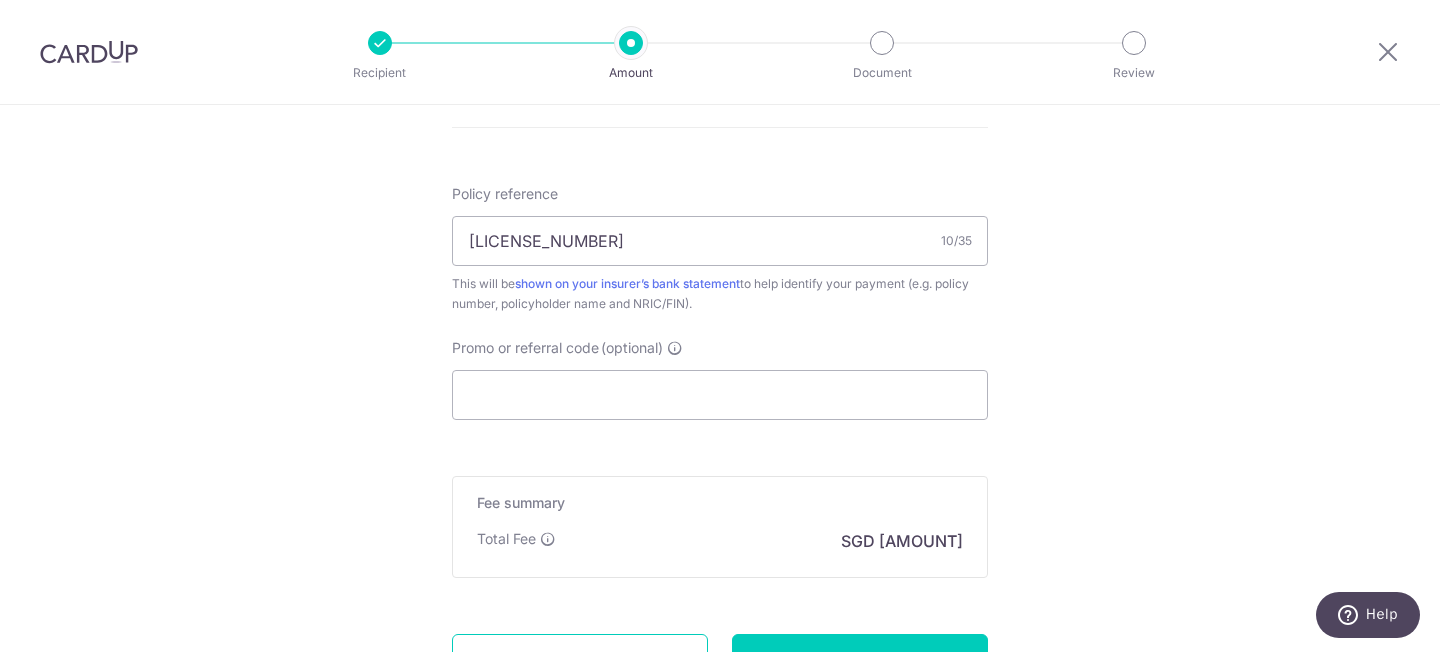 scroll, scrollTop: 1205, scrollLeft: 0, axis: vertical 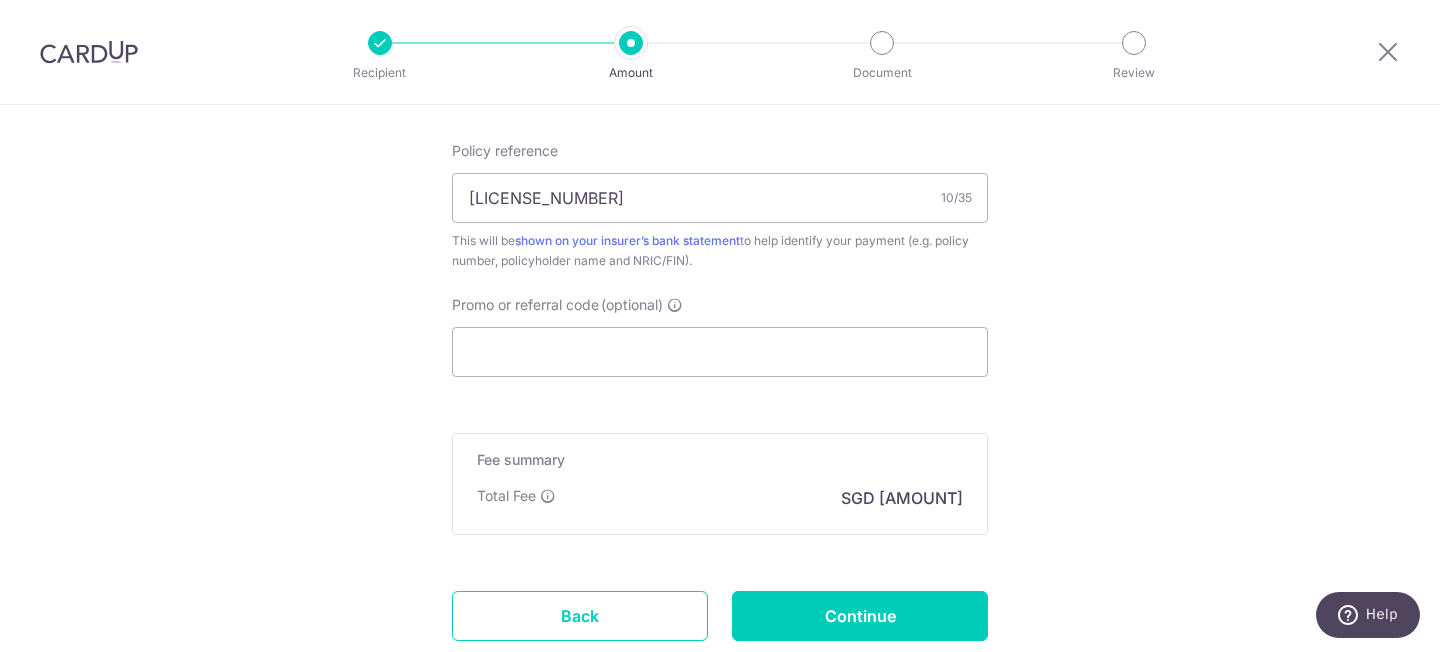 click on "Enter payment amount
SGD
1,615.12
1615.12
Select Card
**** 9736
Add credit card
Your Cards
**** 9736
Secure 256-bit SSL
Text
New card details
Card
Secure 256-bit SSL" at bounding box center [720, -136] 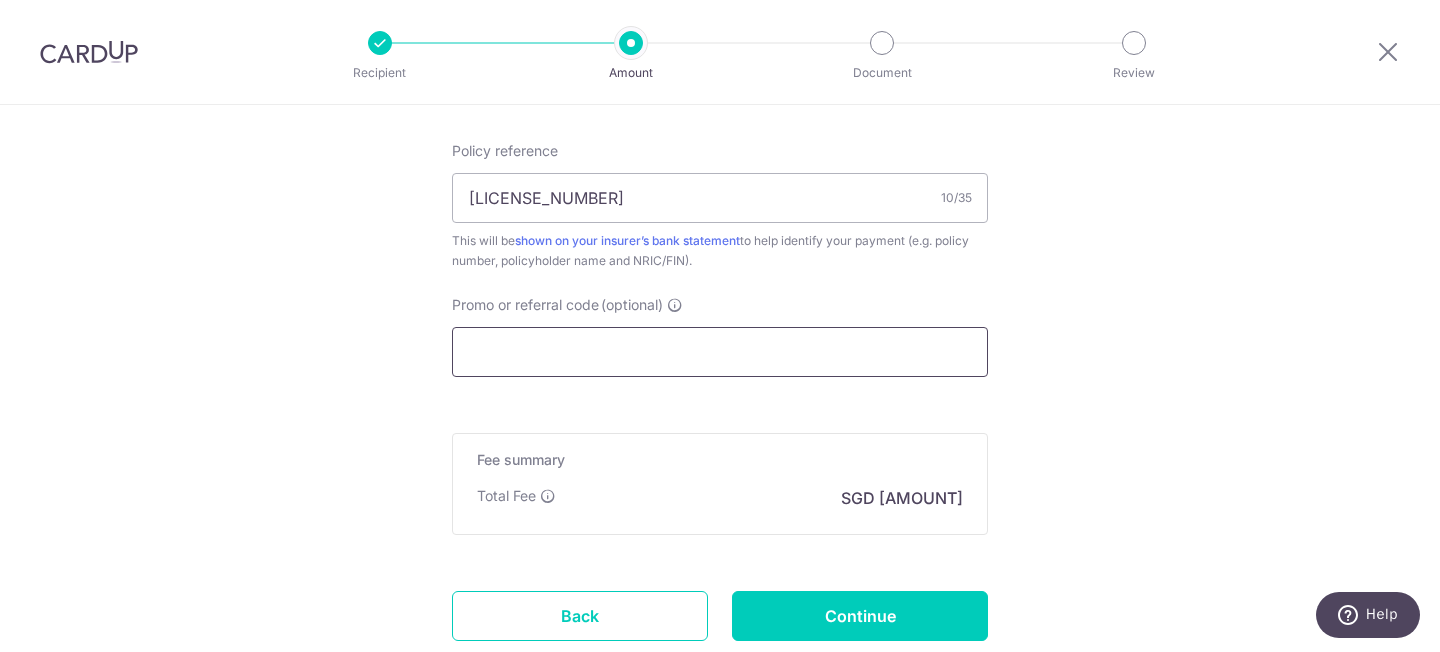 click on "Promo or referral code
(optional)" at bounding box center (720, 352) 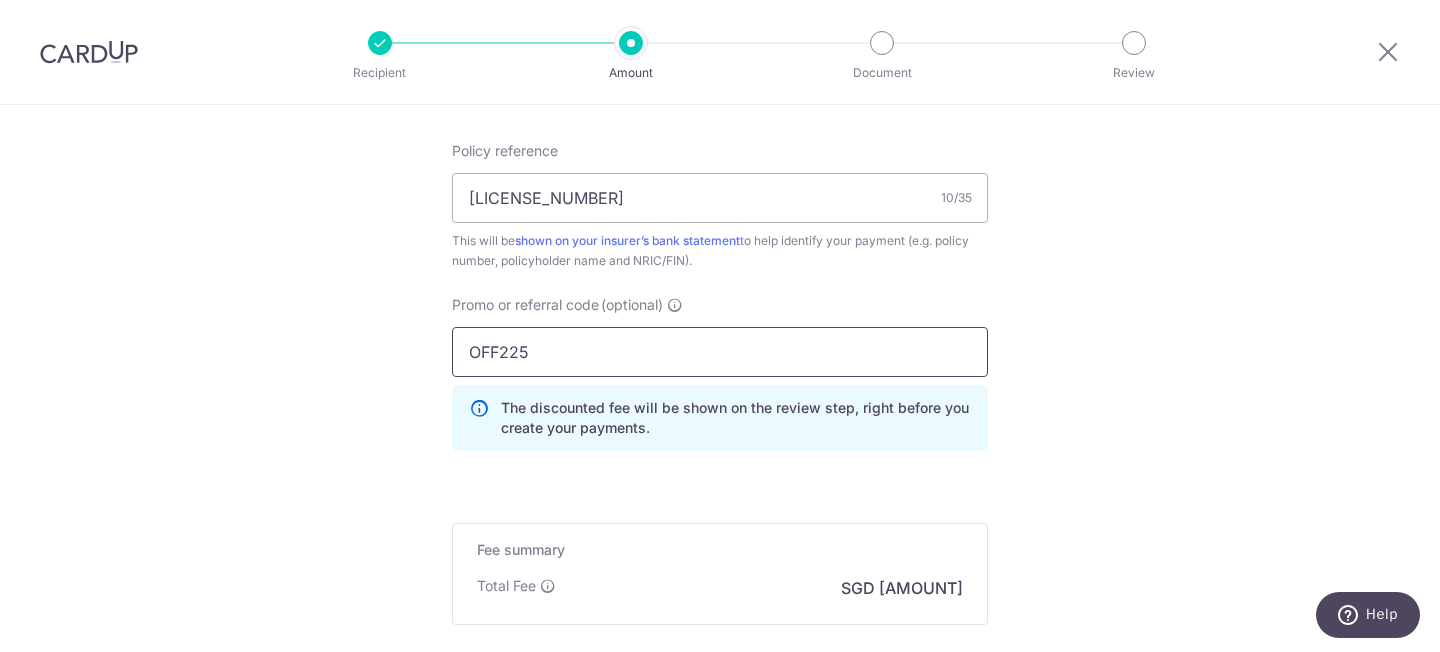 type on "OFF225" 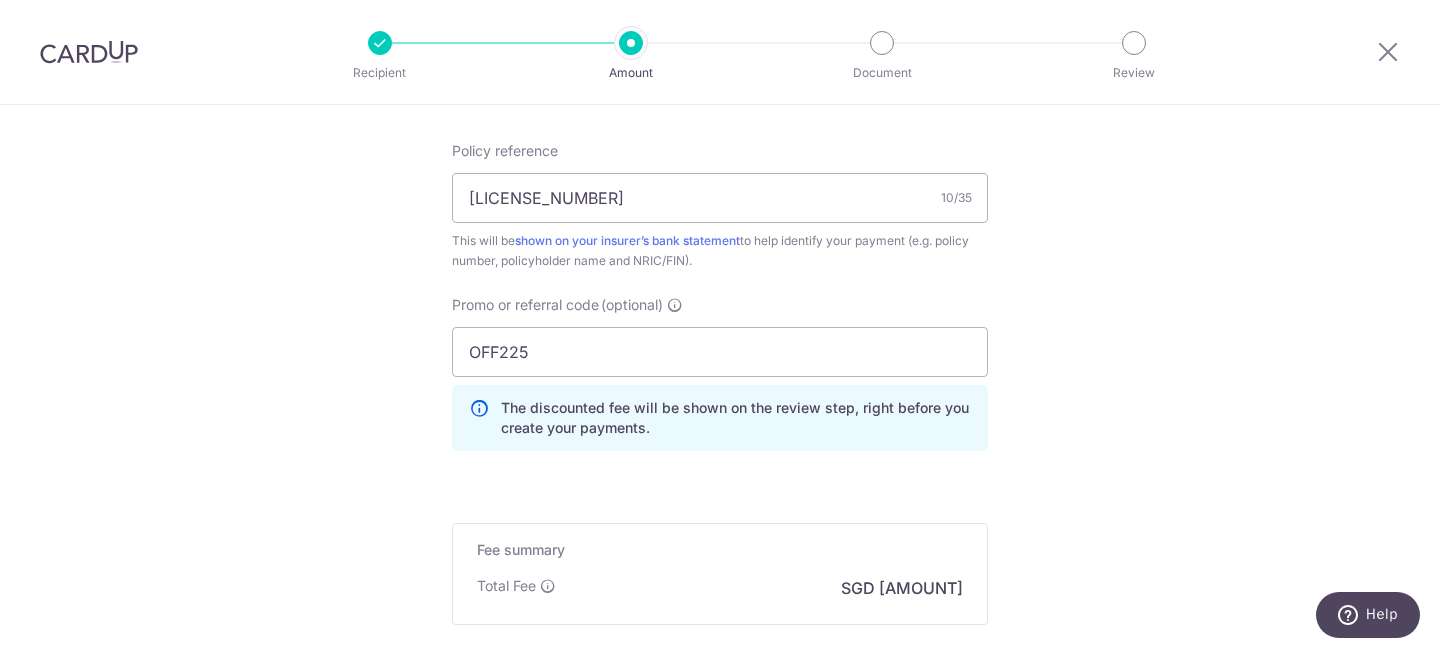 click on "Tell us more about your payment
Enter payment amount
SGD
1,615.12
1615.12
Select Card
**** 9736
Add credit card
Your Cards
**** 9736
Secure 256-bit SSL
Text
New card details
Card
Secure 256-bit SSL" at bounding box center (720, -110) 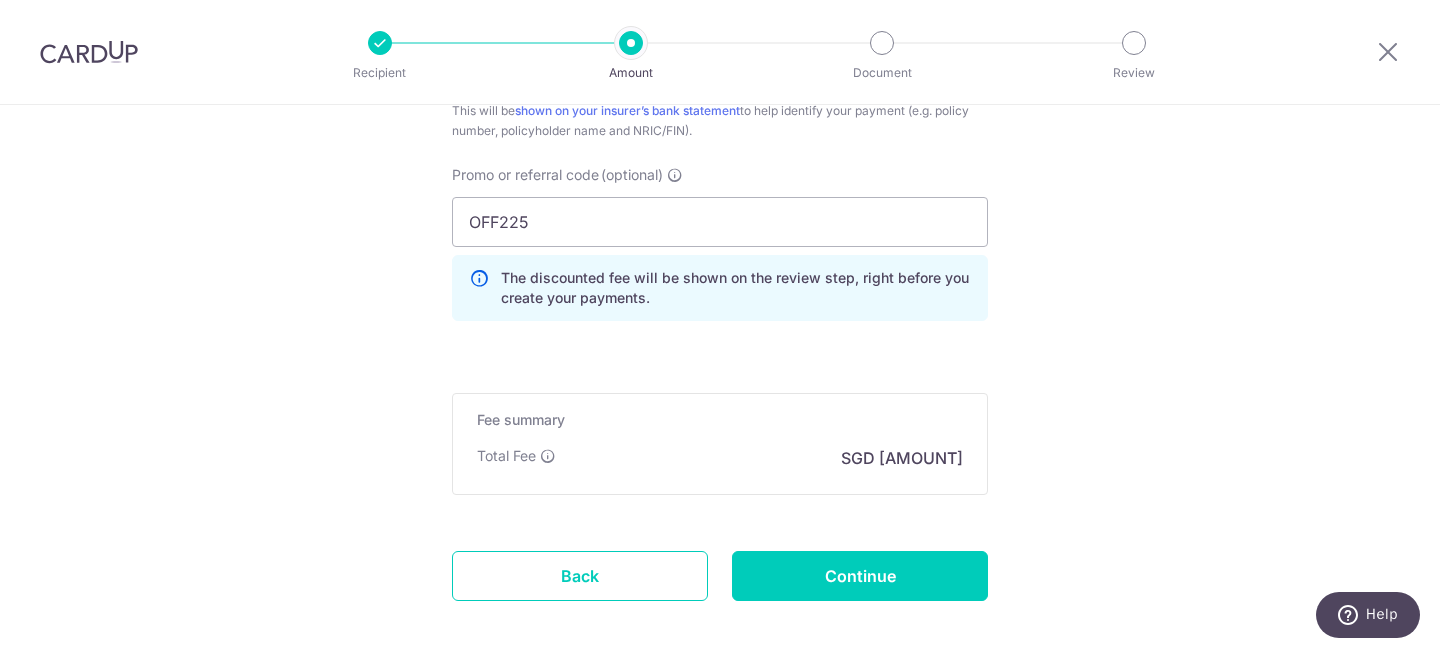 scroll, scrollTop: 1434, scrollLeft: 0, axis: vertical 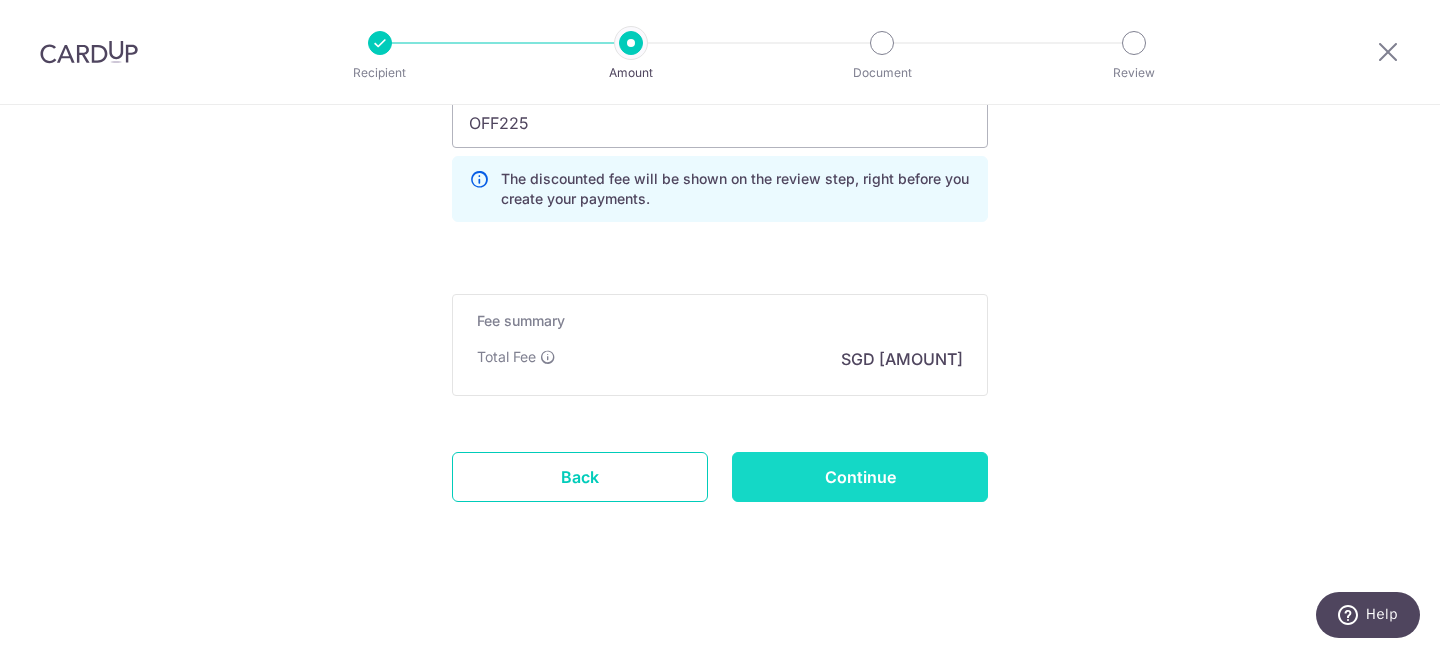 click on "Continue" at bounding box center (860, 477) 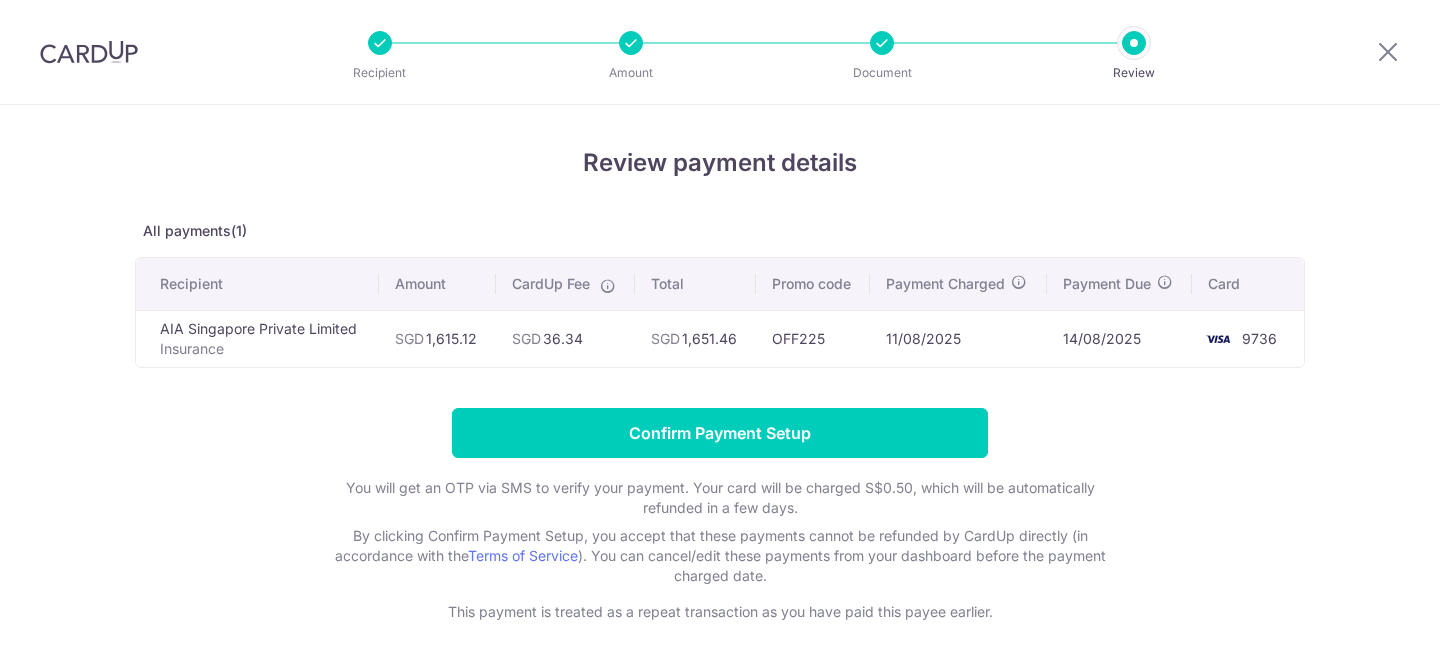 scroll, scrollTop: 0, scrollLeft: 0, axis: both 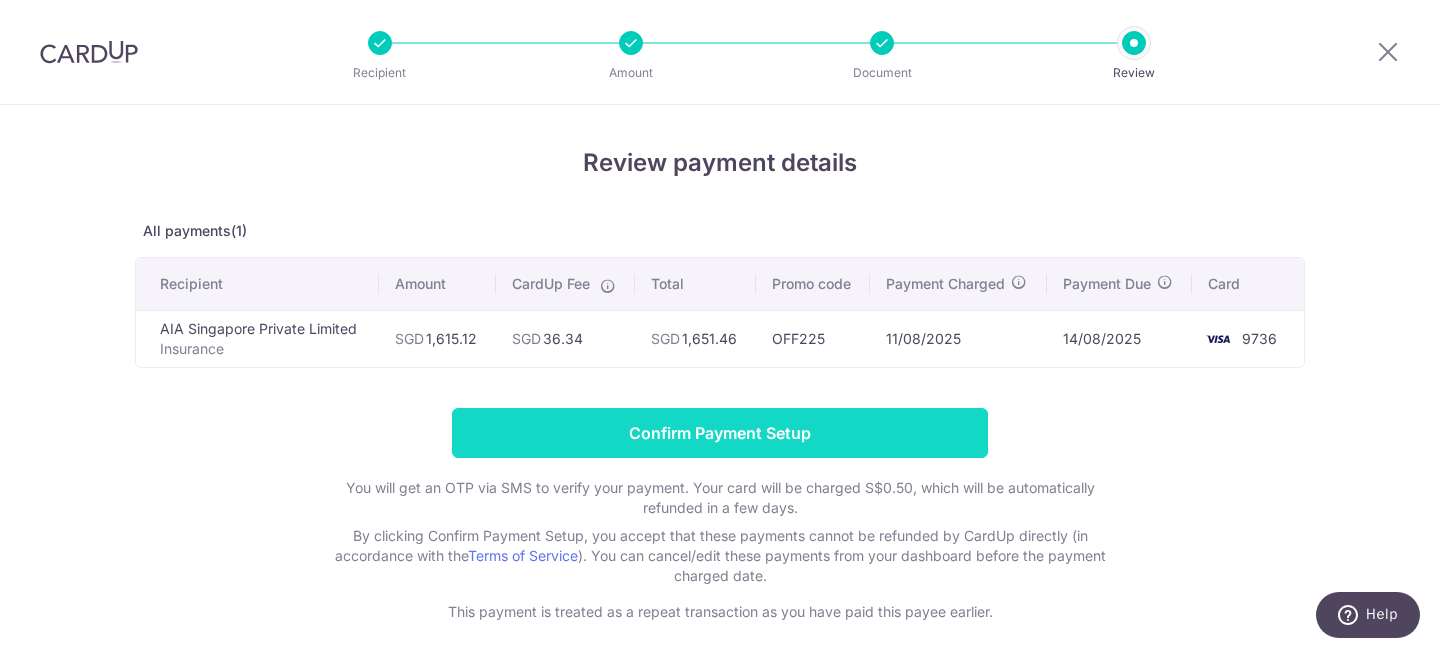 click on "Confirm Payment Setup" at bounding box center [720, 433] 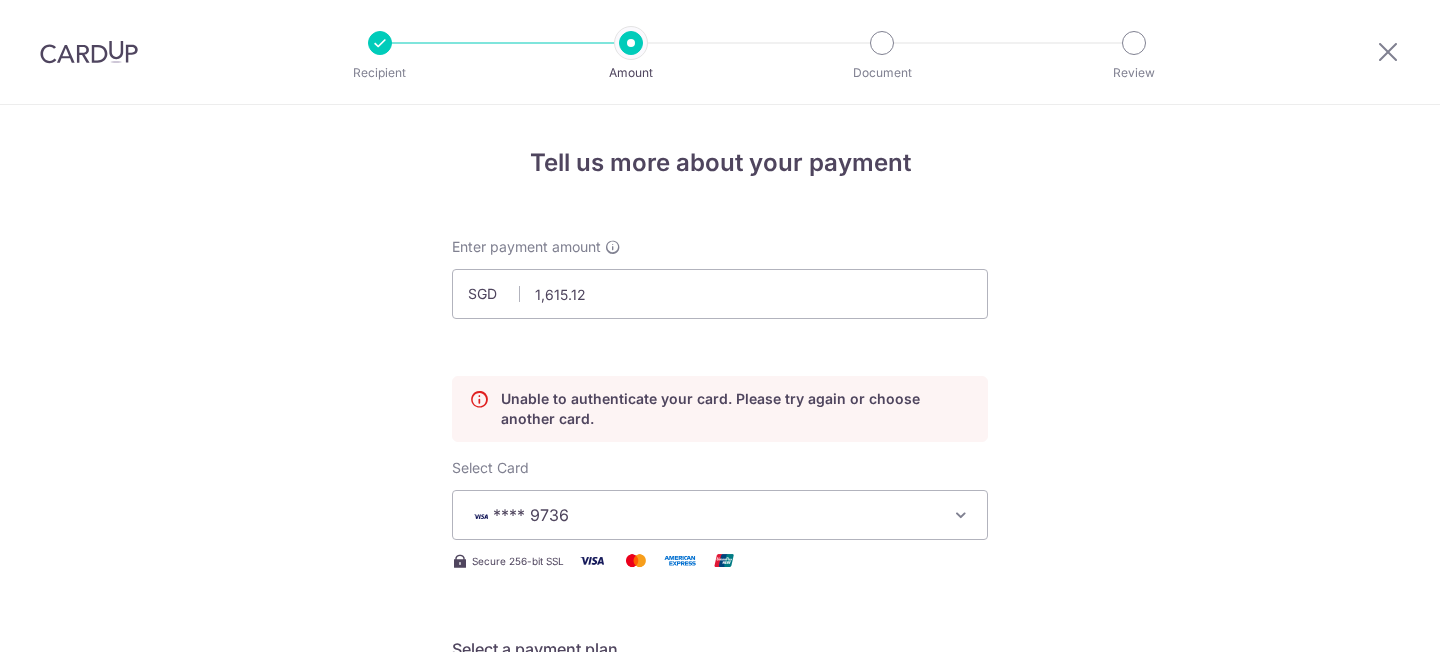 scroll, scrollTop: 0, scrollLeft: 0, axis: both 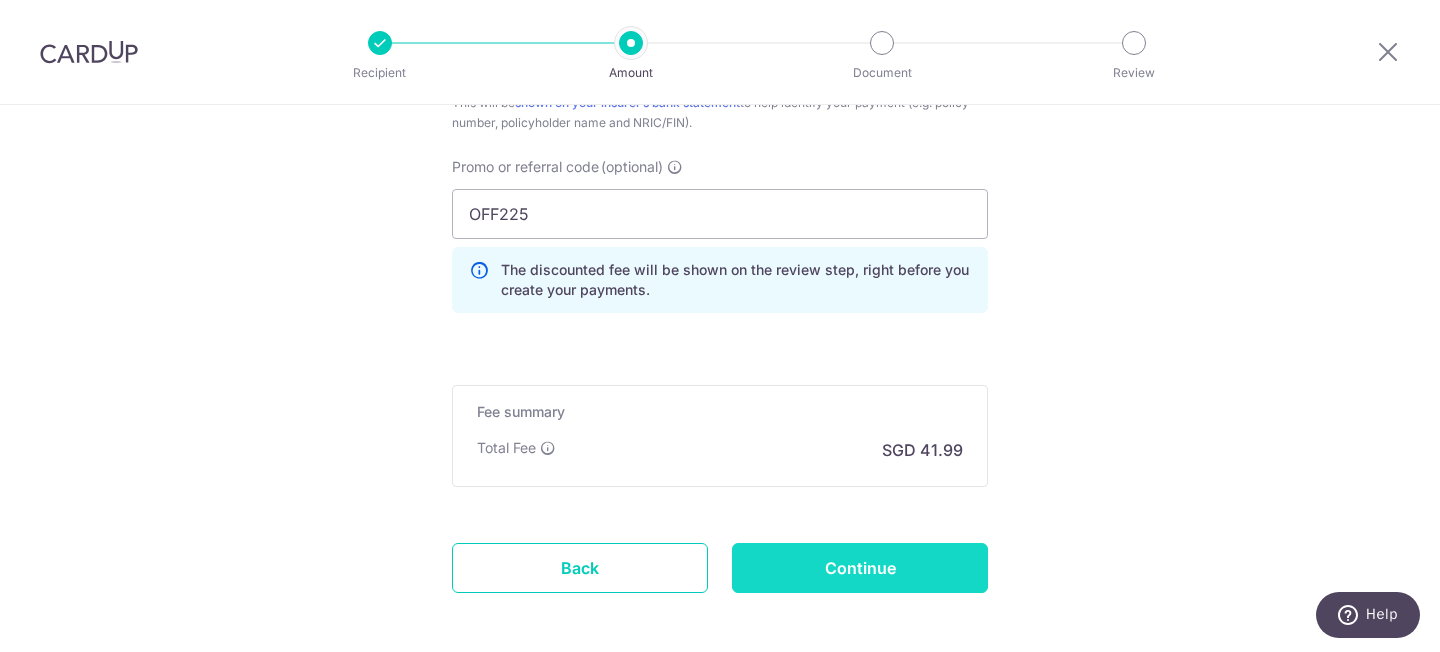 click on "Continue" at bounding box center [860, 568] 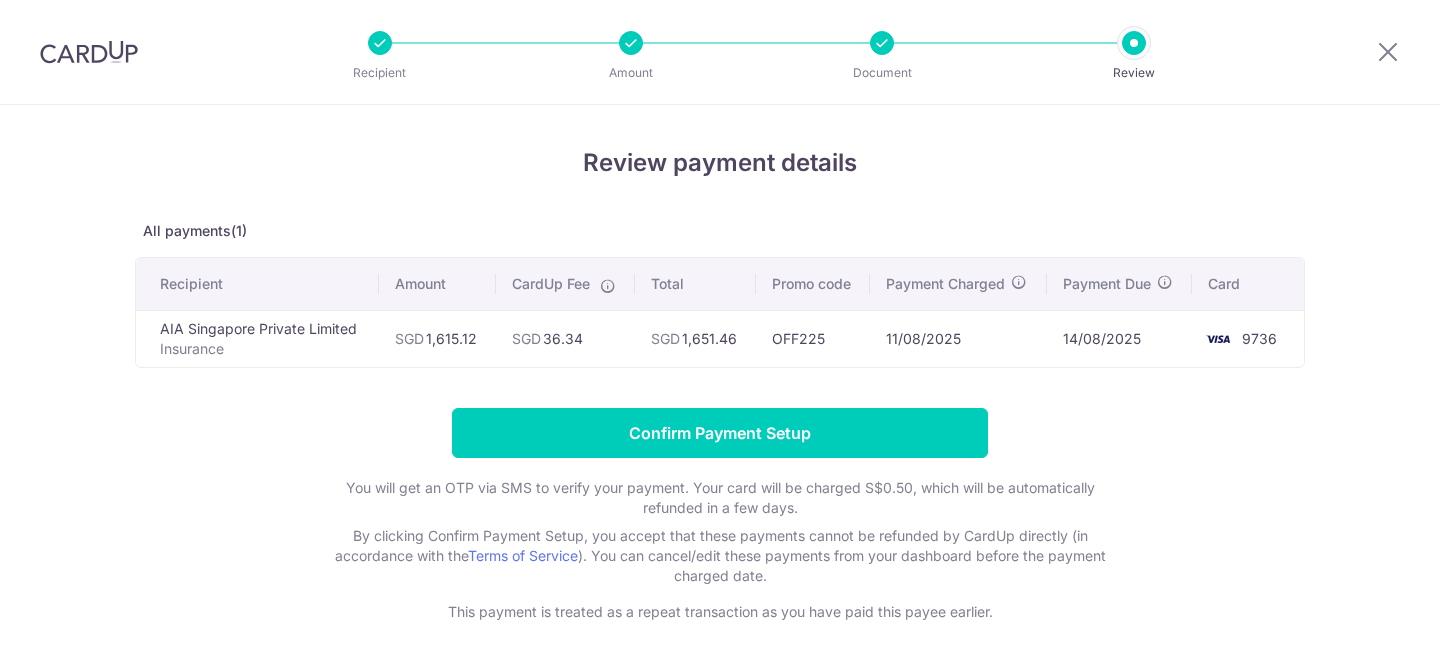scroll, scrollTop: 0, scrollLeft: 0, axis: both 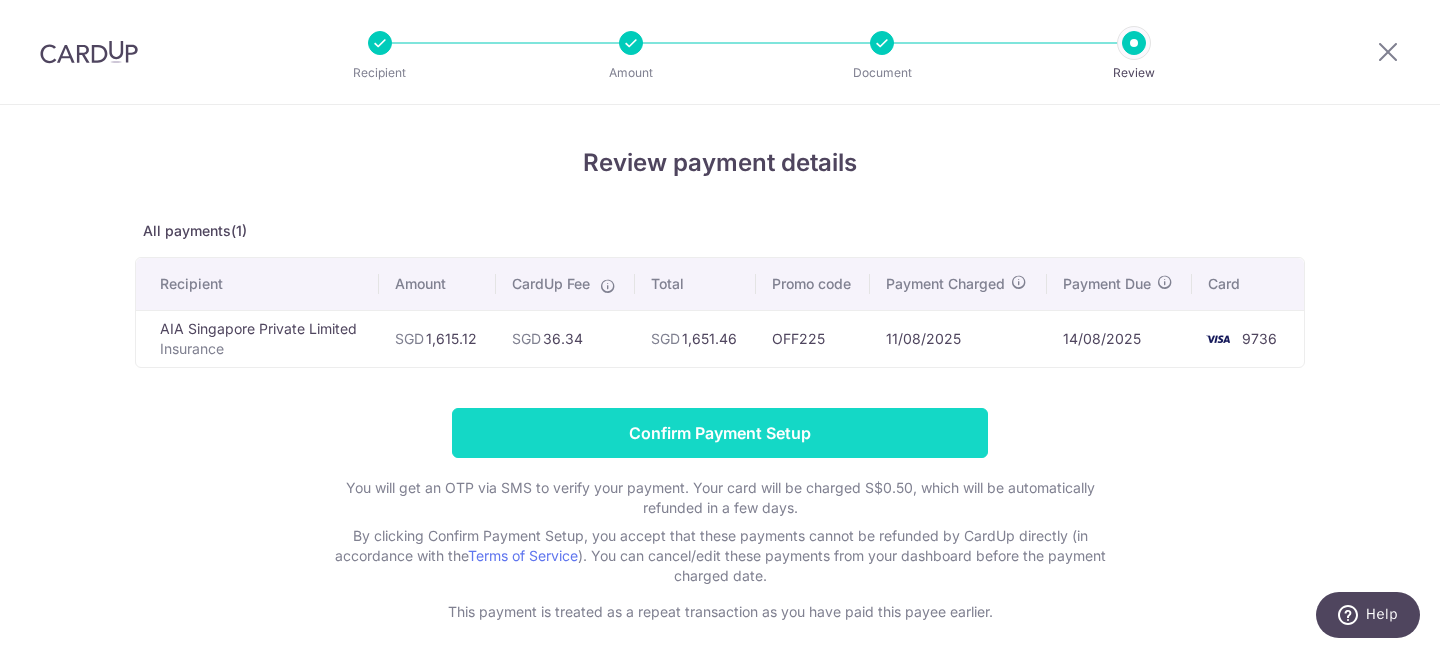 click on "Confirm Payment Setup" at bounding box center [720, 433] 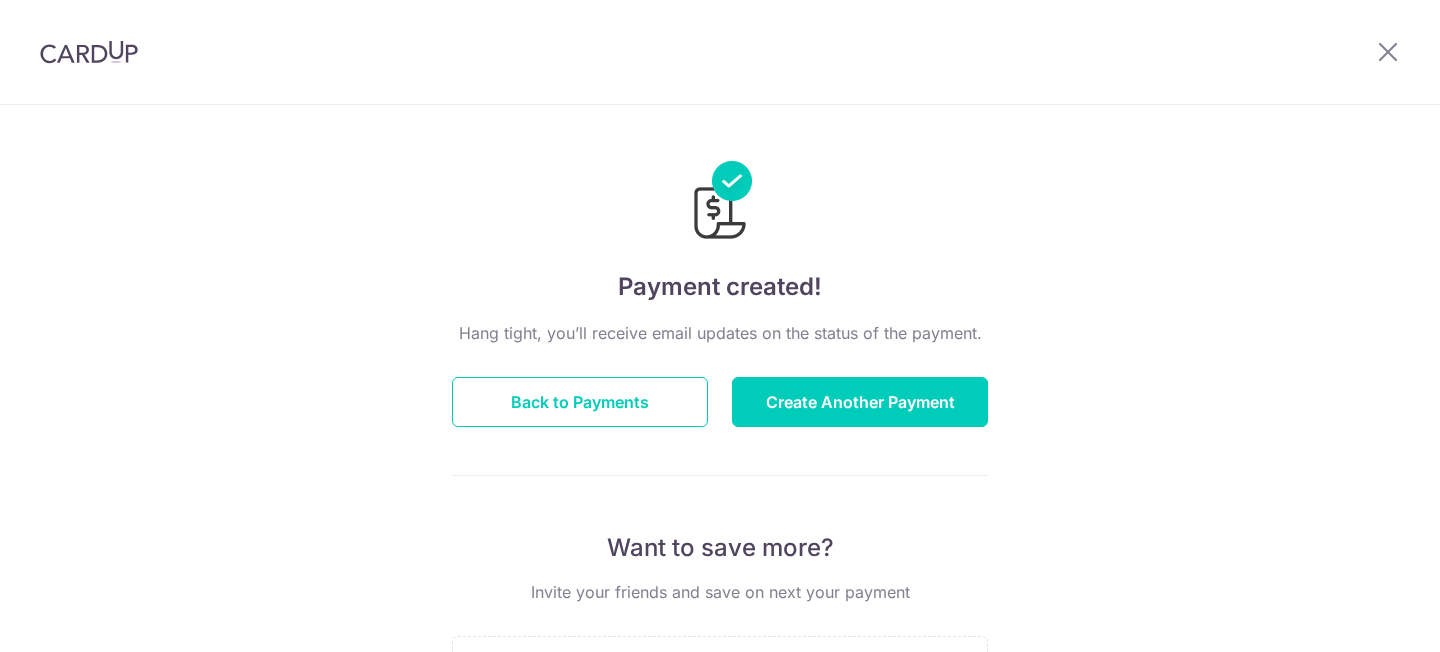scroll, scrollTop: 0, scrollLeft: 0, axis: both 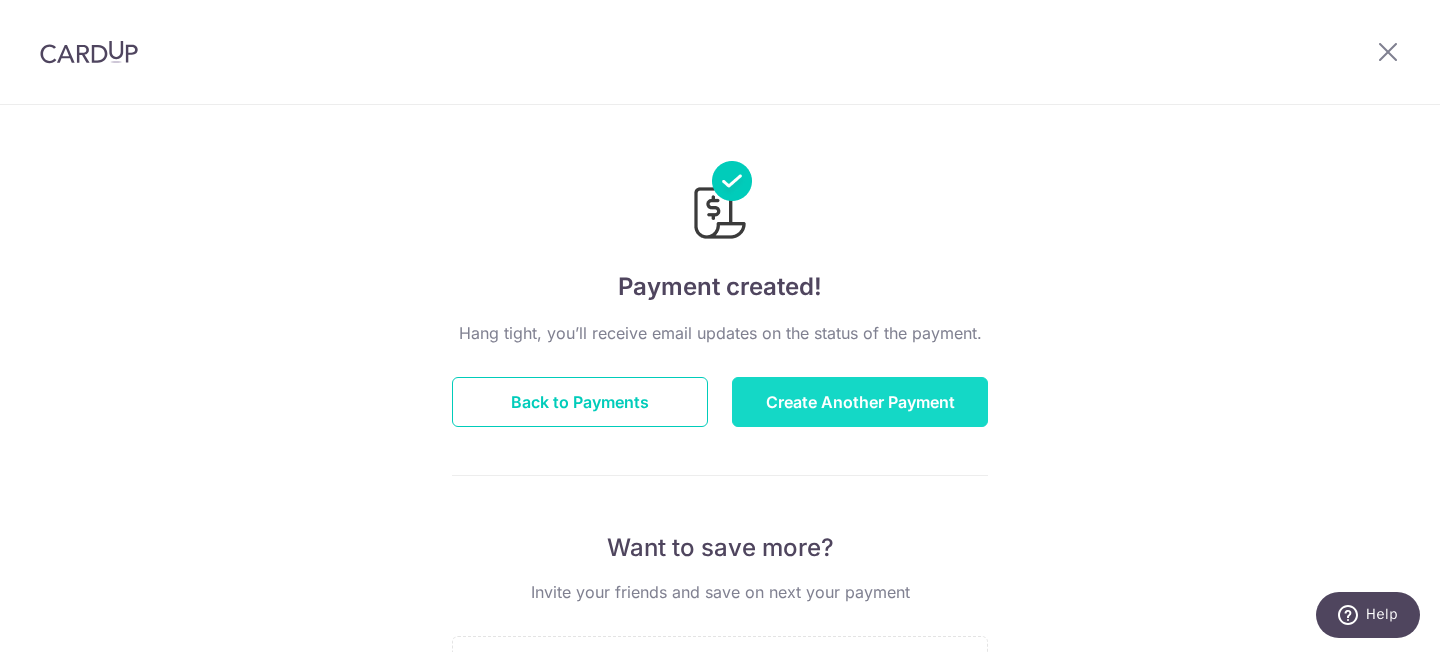 click on "Create Another Payment" at bounding box center [860, 402] 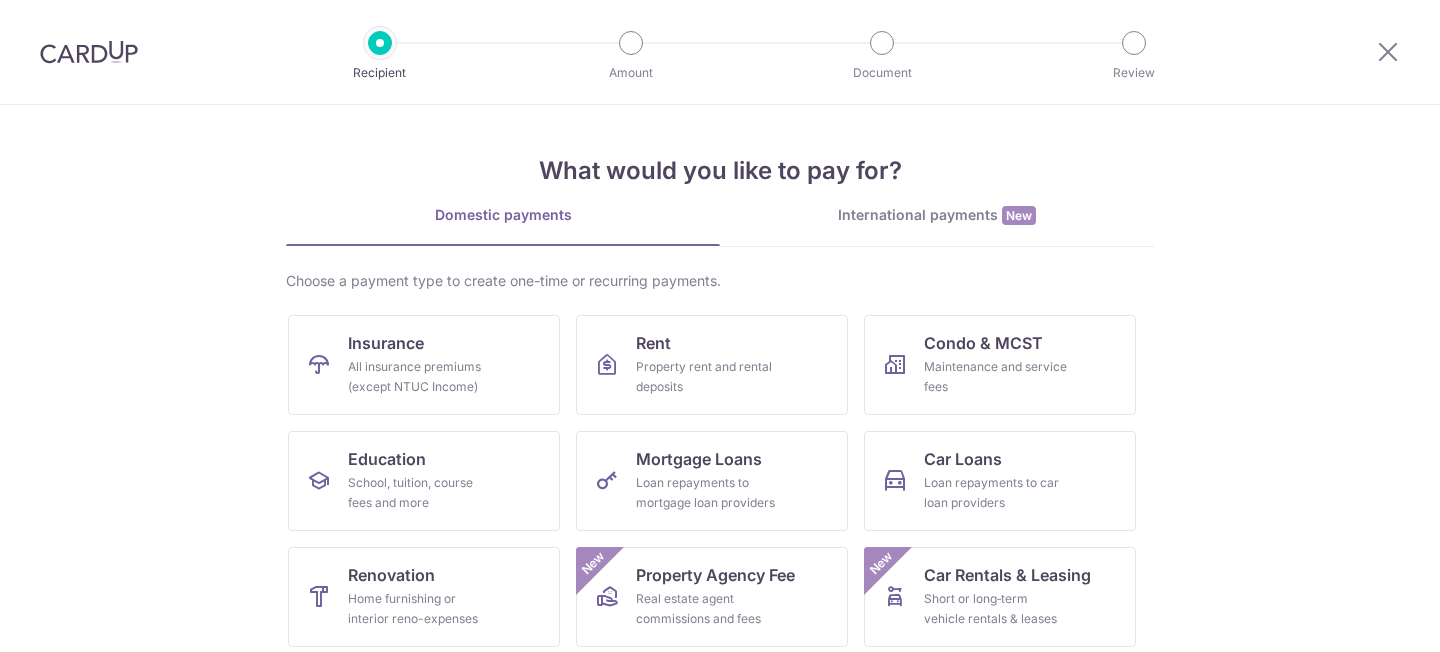scroll, scrollTop: 0, scrollLeft: 0, axis: both 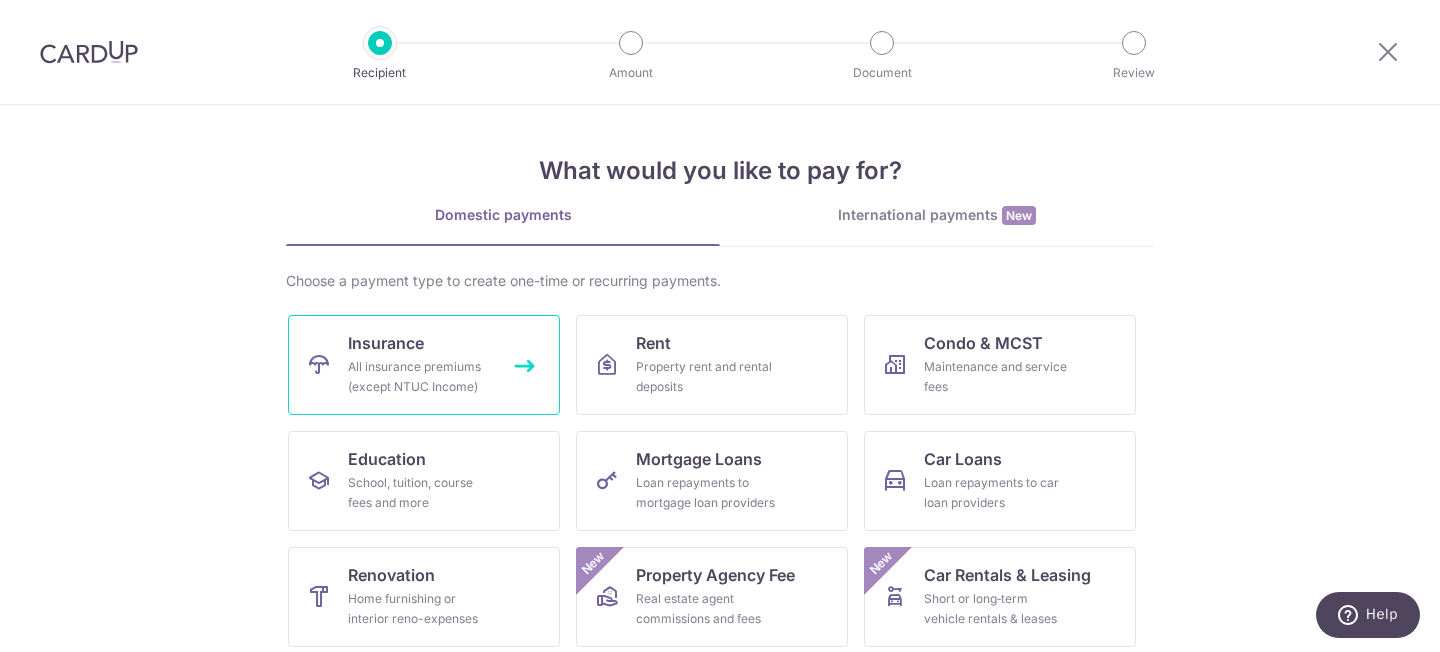 click on "Insurance All insurance premiums (except NTUC Income)" at bounding box center [424, 365] 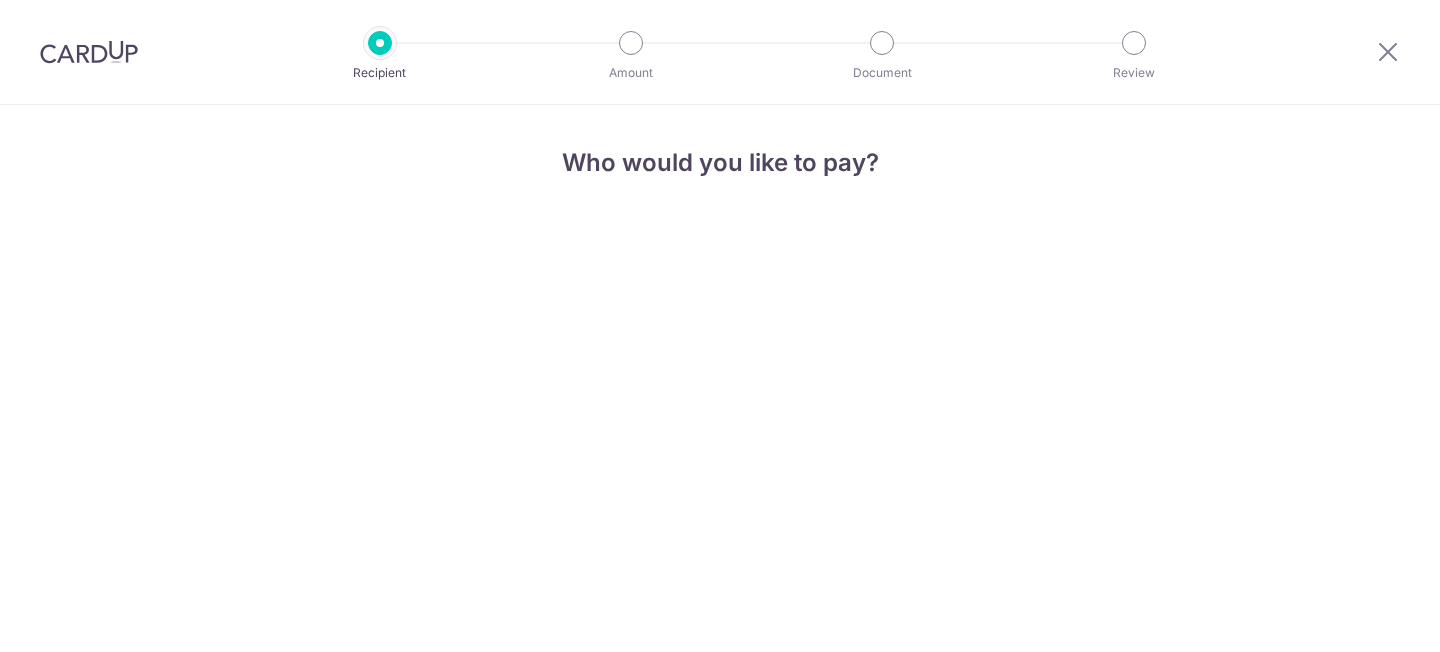 scroll, scrollTop: 0, scrollLeft: 0, axis: both 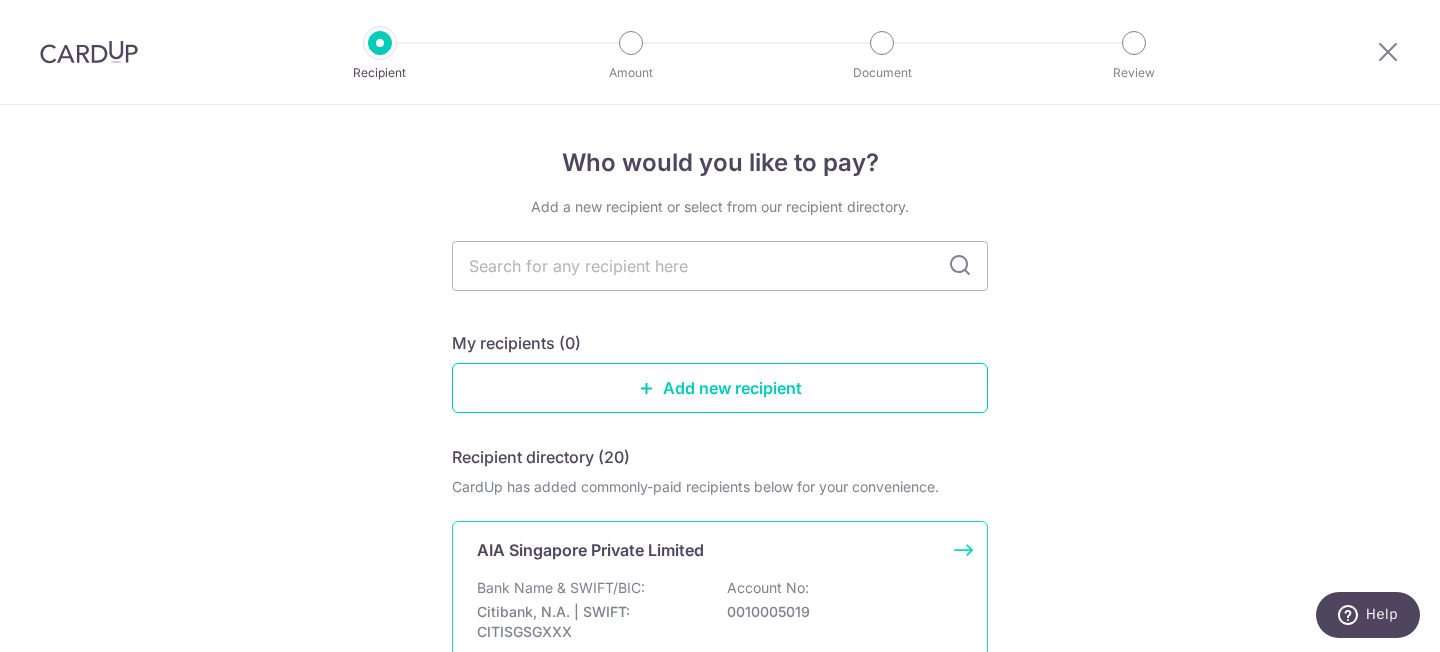 click on "AIA Singapore Private Limited" at bounding box center [590, 550] 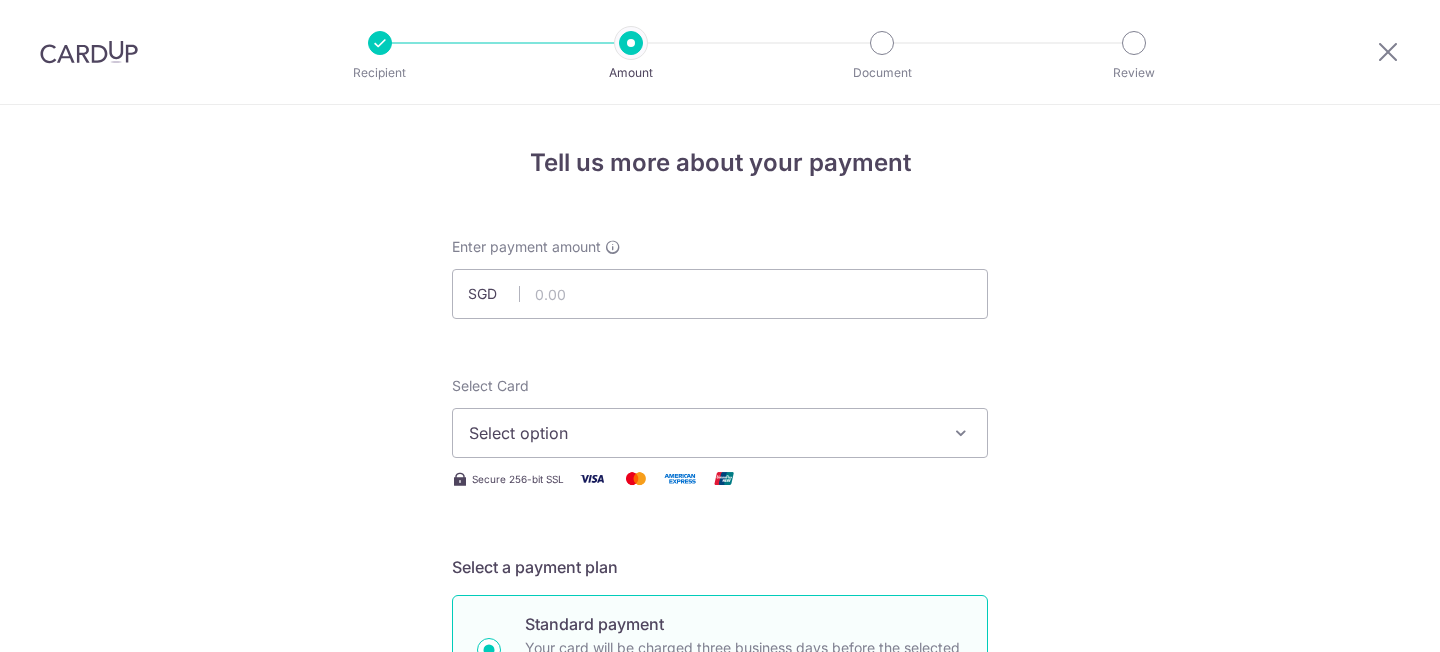 scroll, scrollTop: 0, scrollLeft: 0, axis: both 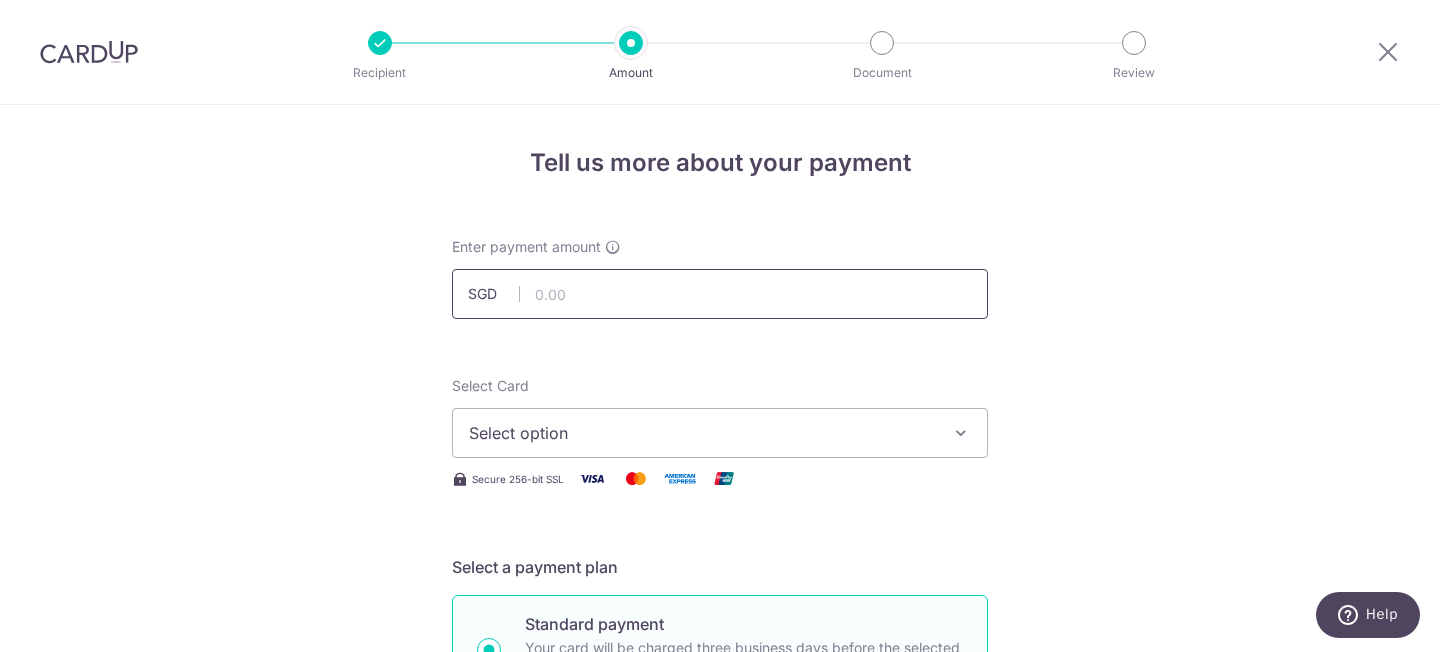 click at bounding box center (720, 294) 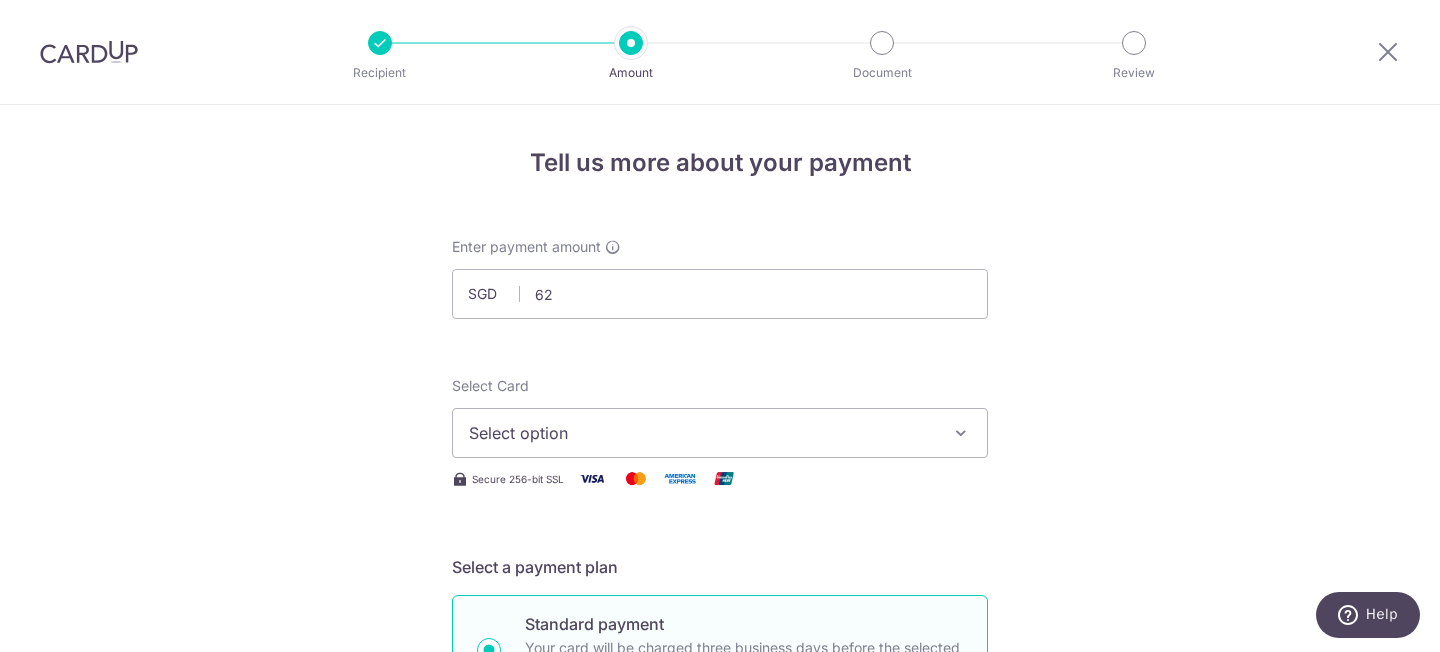type on "62.00" 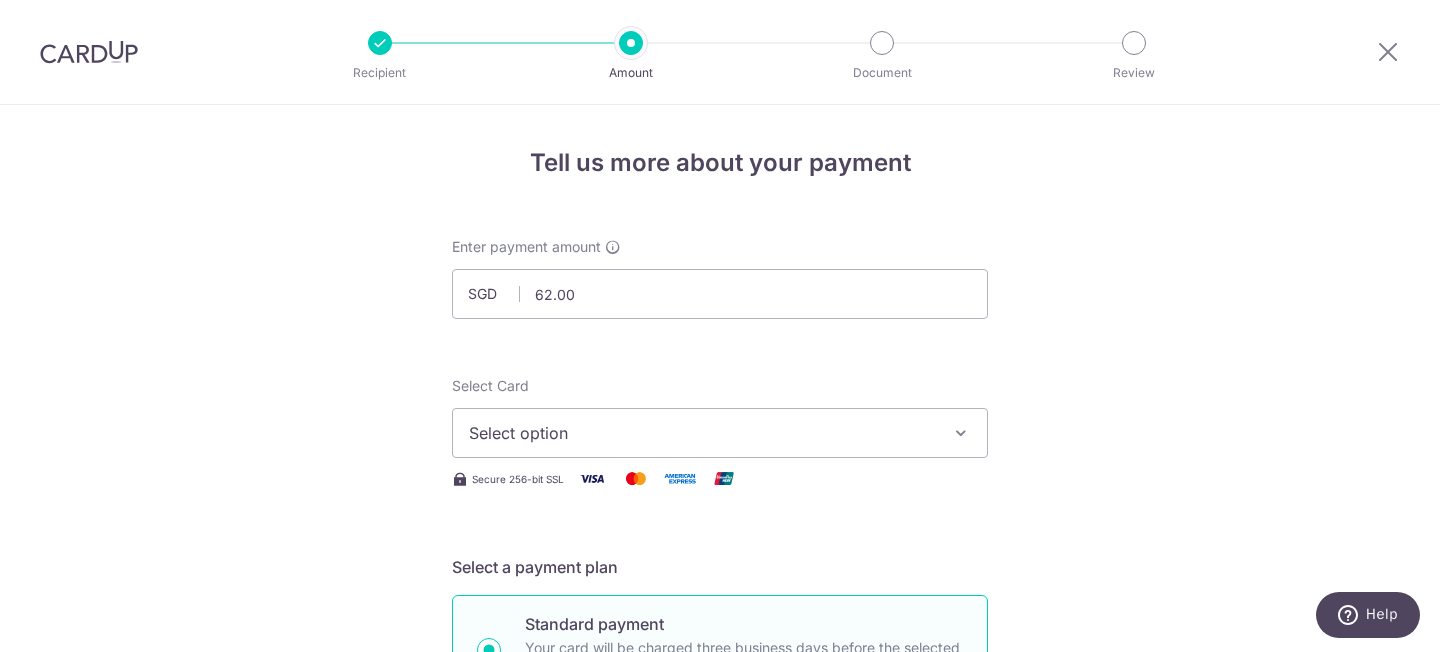 click on "Select option" at bounding box center [702, 433] 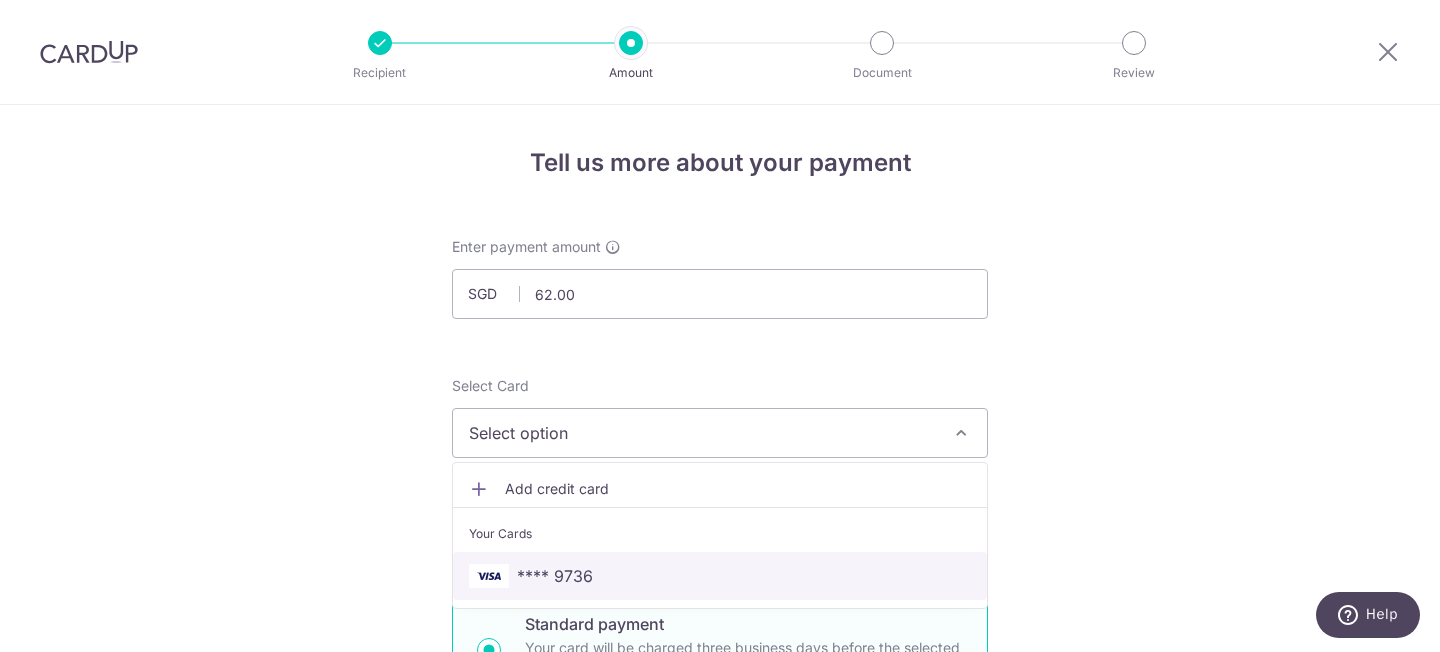click on "**** 9736" at bounding box center [720, 576] 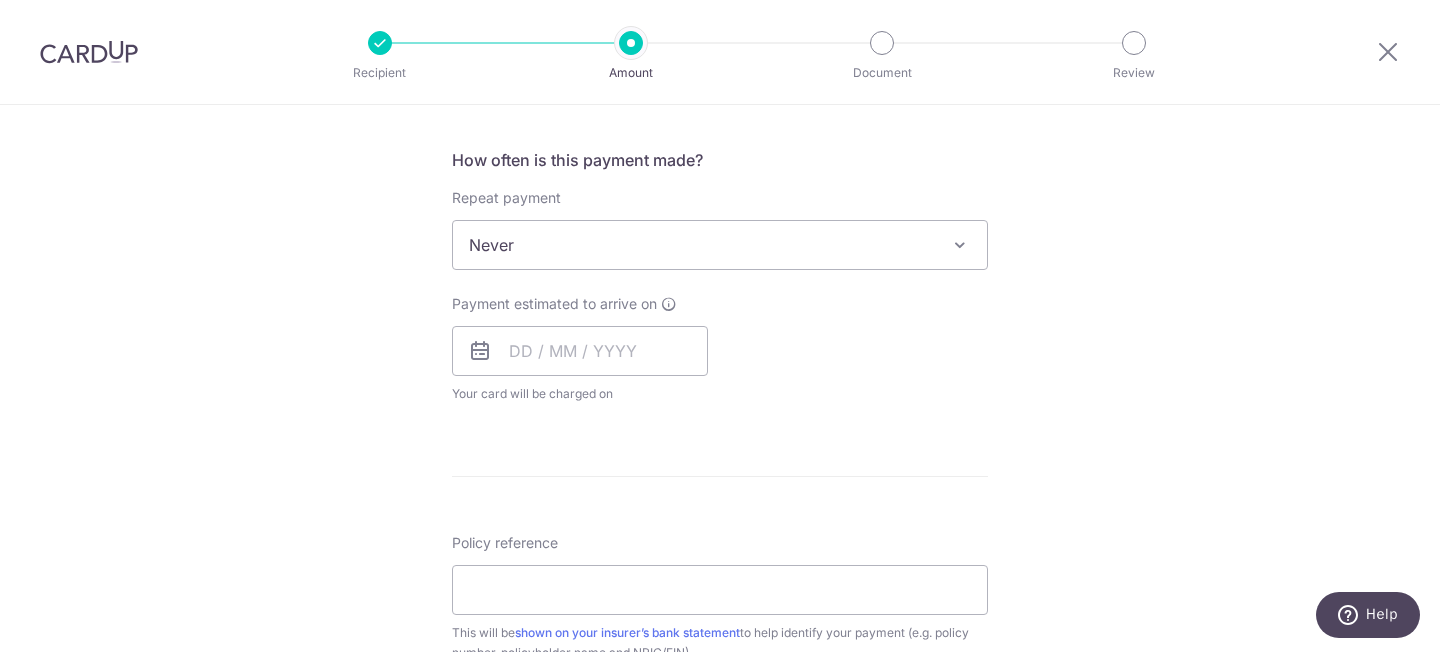 scroll, scrollTop: 627, scrollLeft: 0, axis: vertical 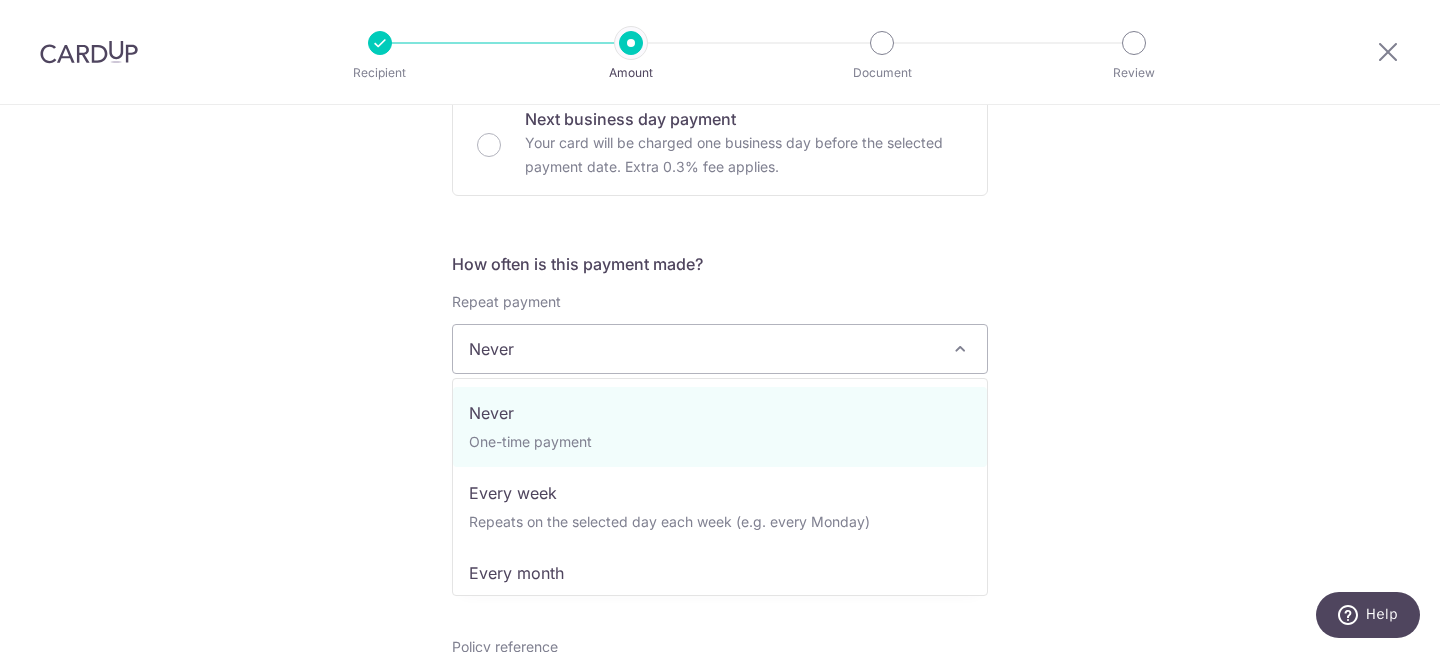 click on "Never" at bounding box center [720, 349] 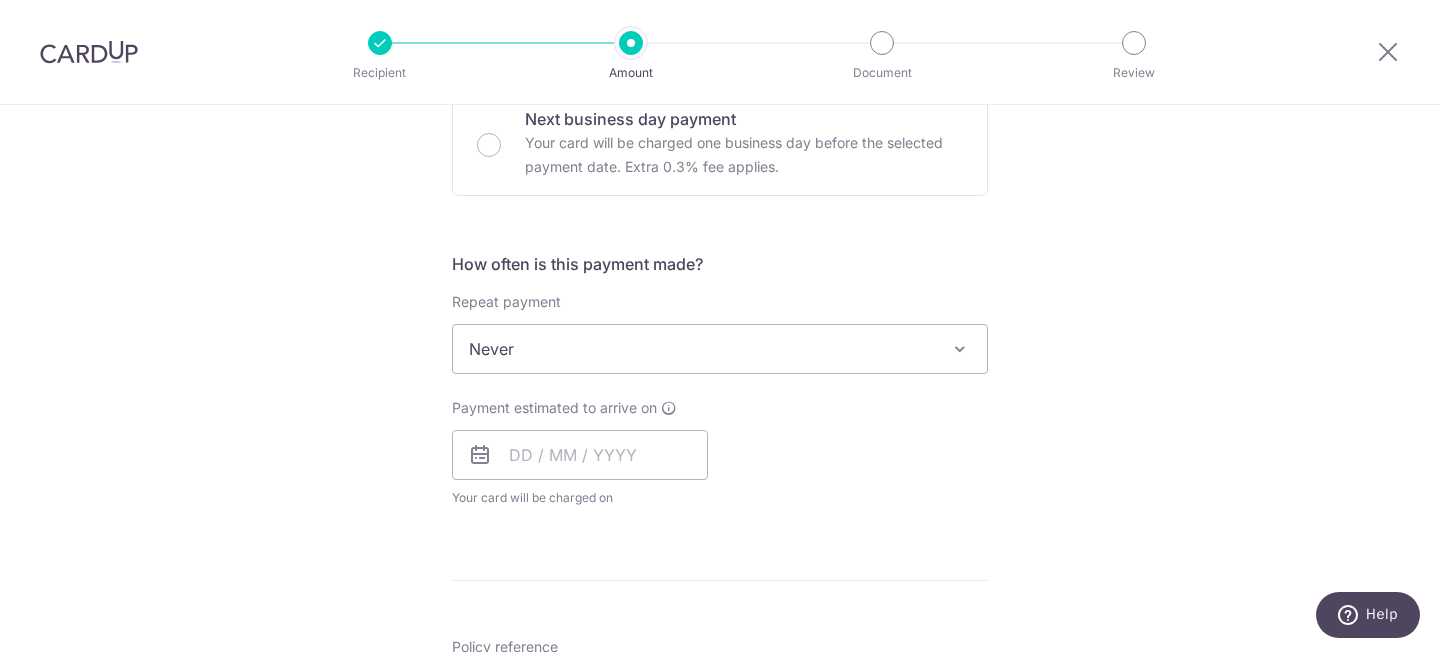 click on "Enter payment amount
Enter payment amount
SGD
62.00
62.00
Select Card
**** [CARD_LAST_FOUR]
Add credit card
Your Cards
**** [CARD_LAST_FOUR]
Secure 256-bit SSL
Text
New card details
Card
Secure 256-bit SSL" at bounding box center (720, 423) 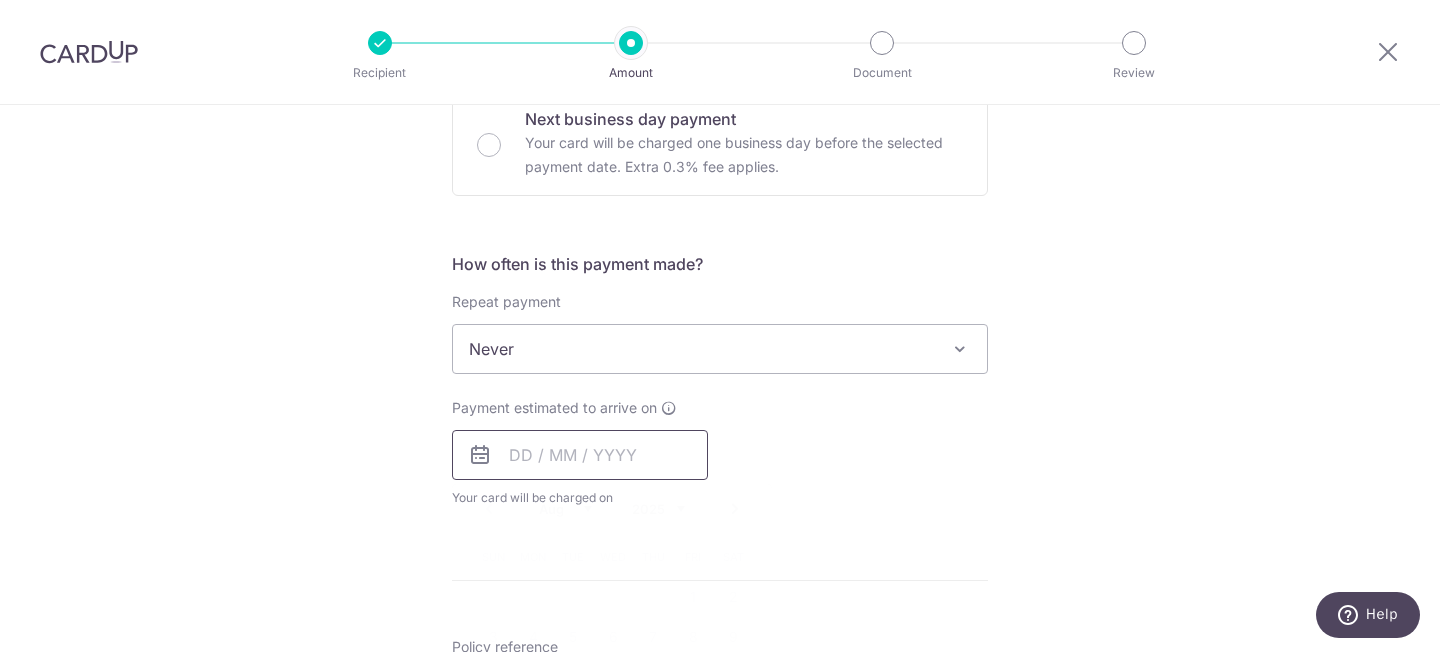 click at bounding box center [580, 455] 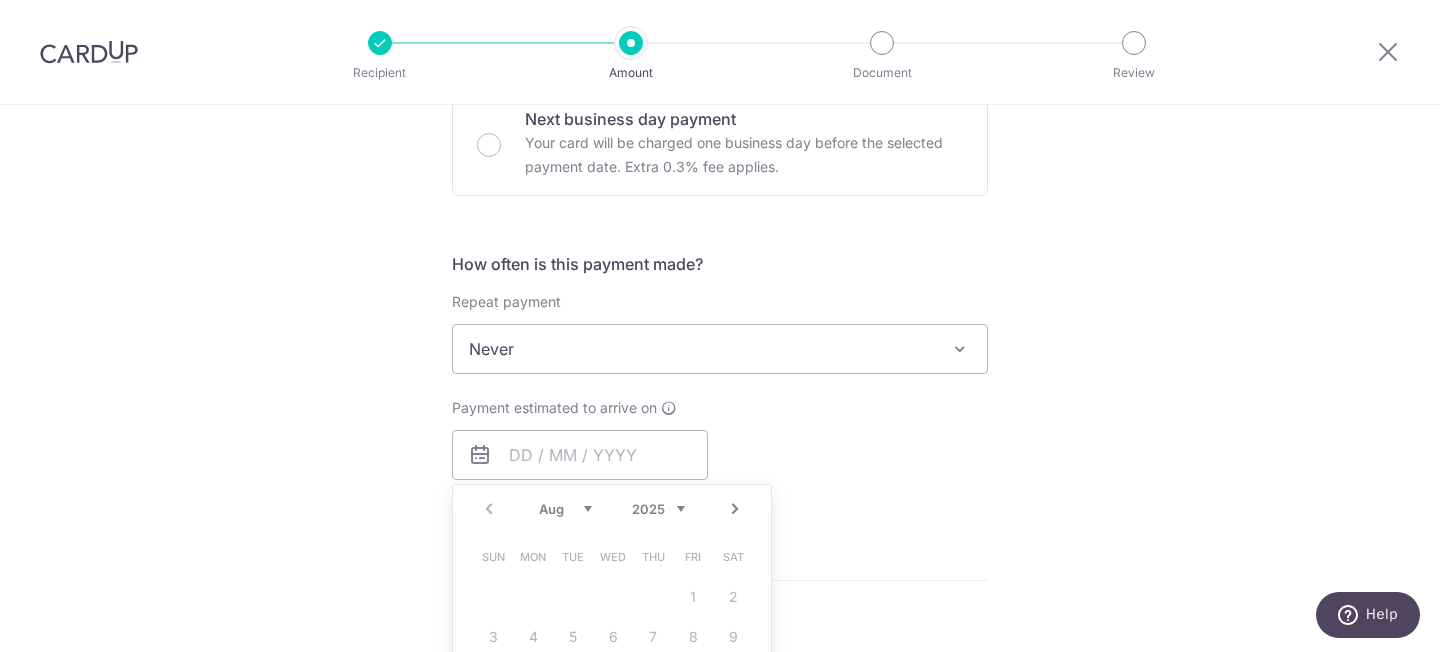 click on "Payment estimated to arrive on" at bounding box center [554, 408] 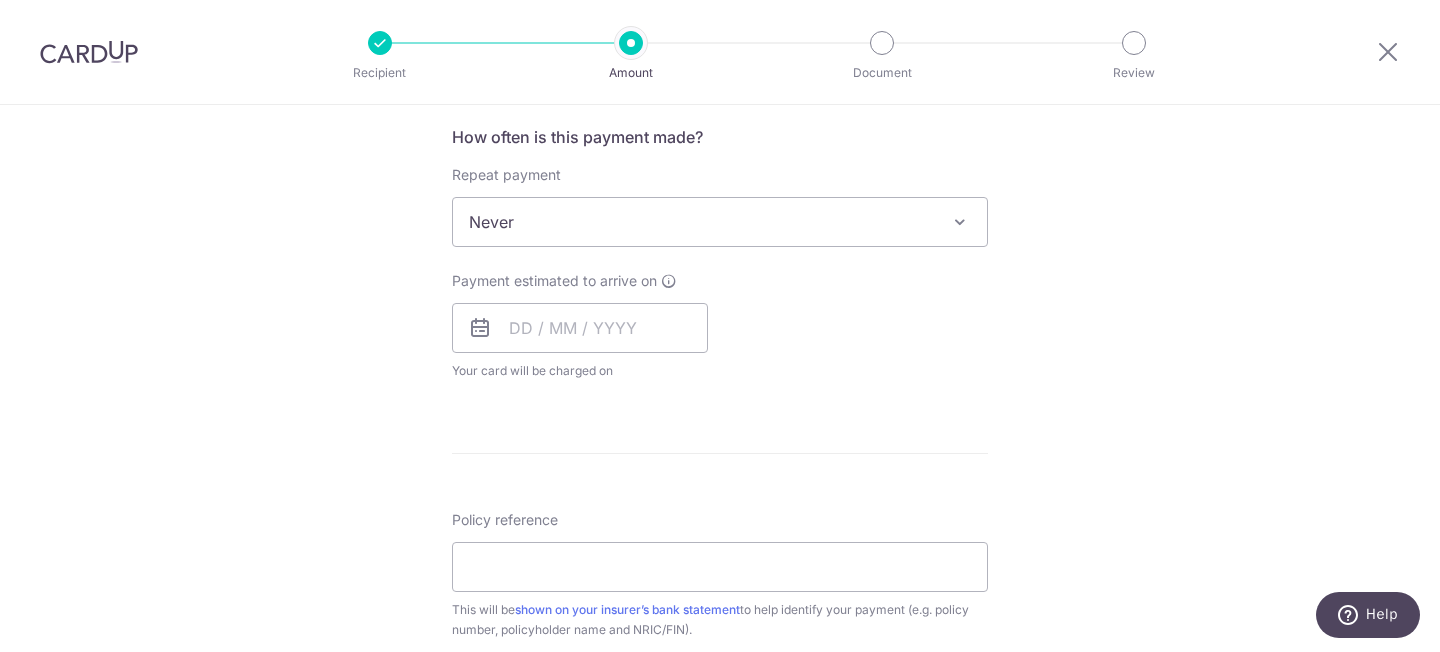scroll, scrollTop: 863, scrollLeft: 0, axis: vertical 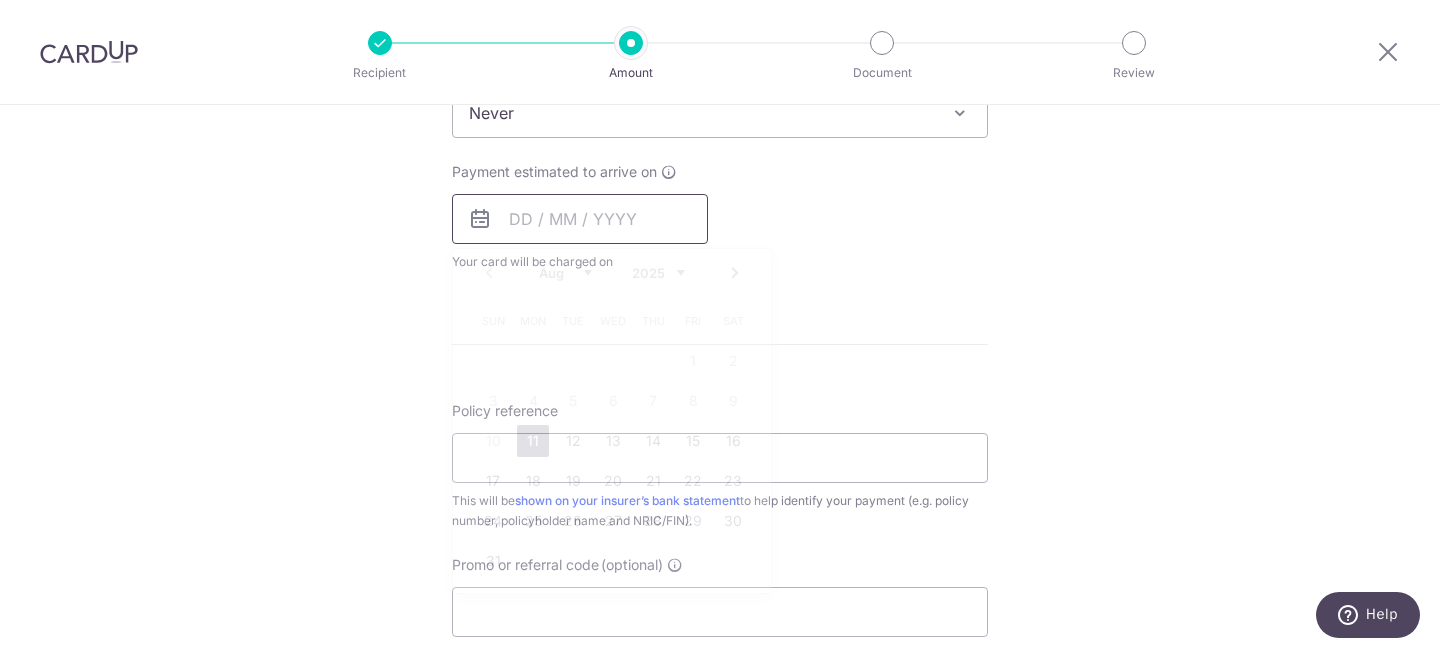 click at bounding box center [580, 219] 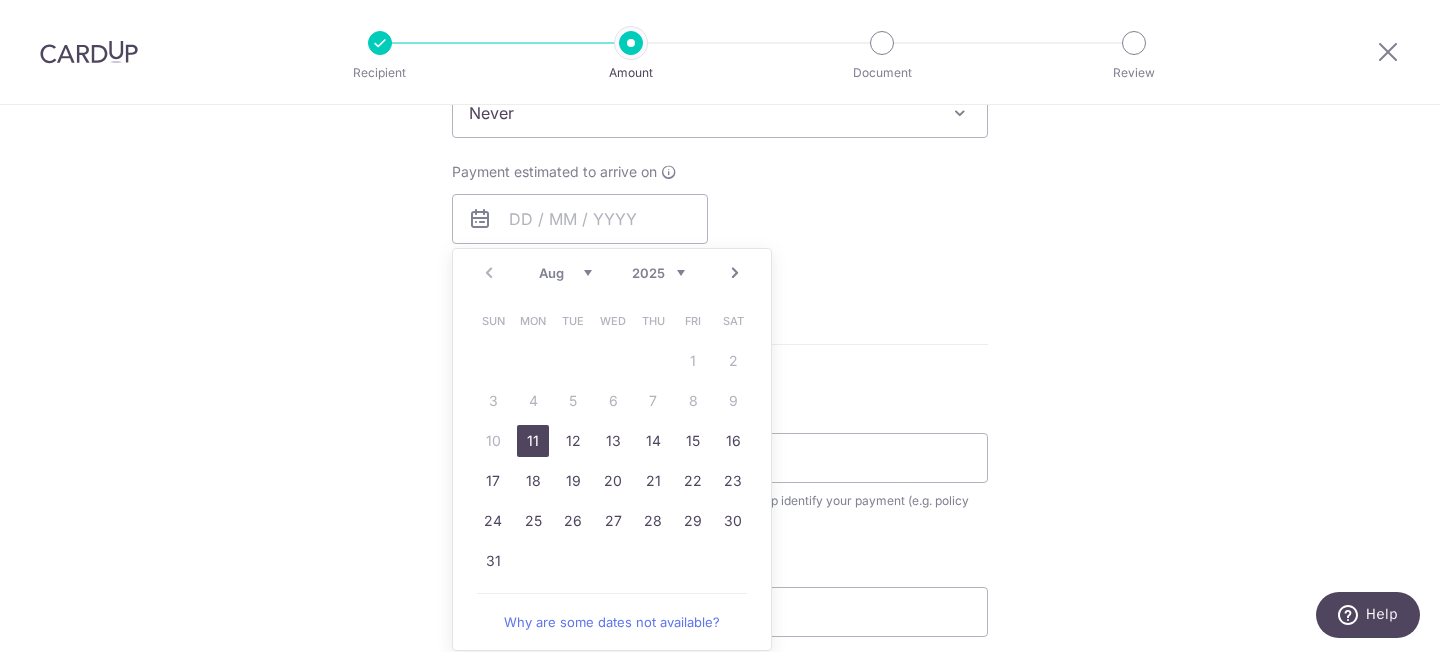 click on "11" at bounding box center (533, 441) 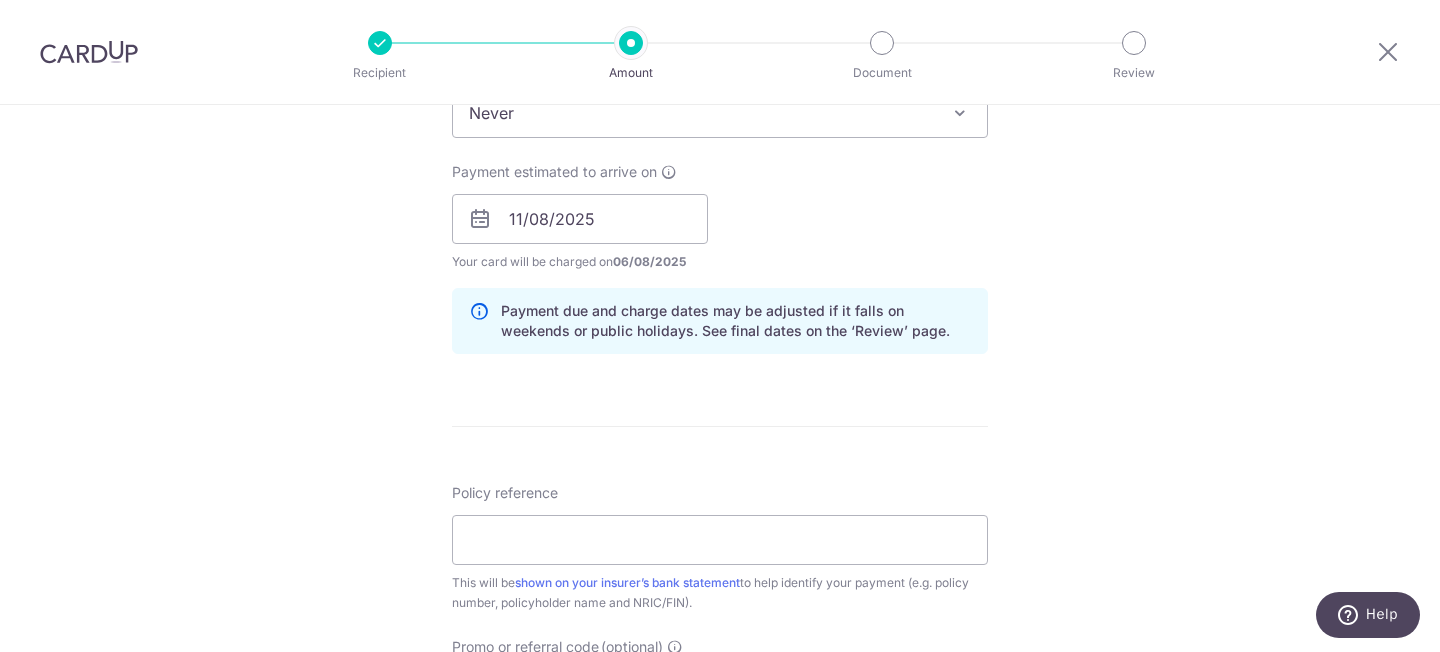 scroll, scrollTop: 908, scrollLeft: 0, axis: vertical 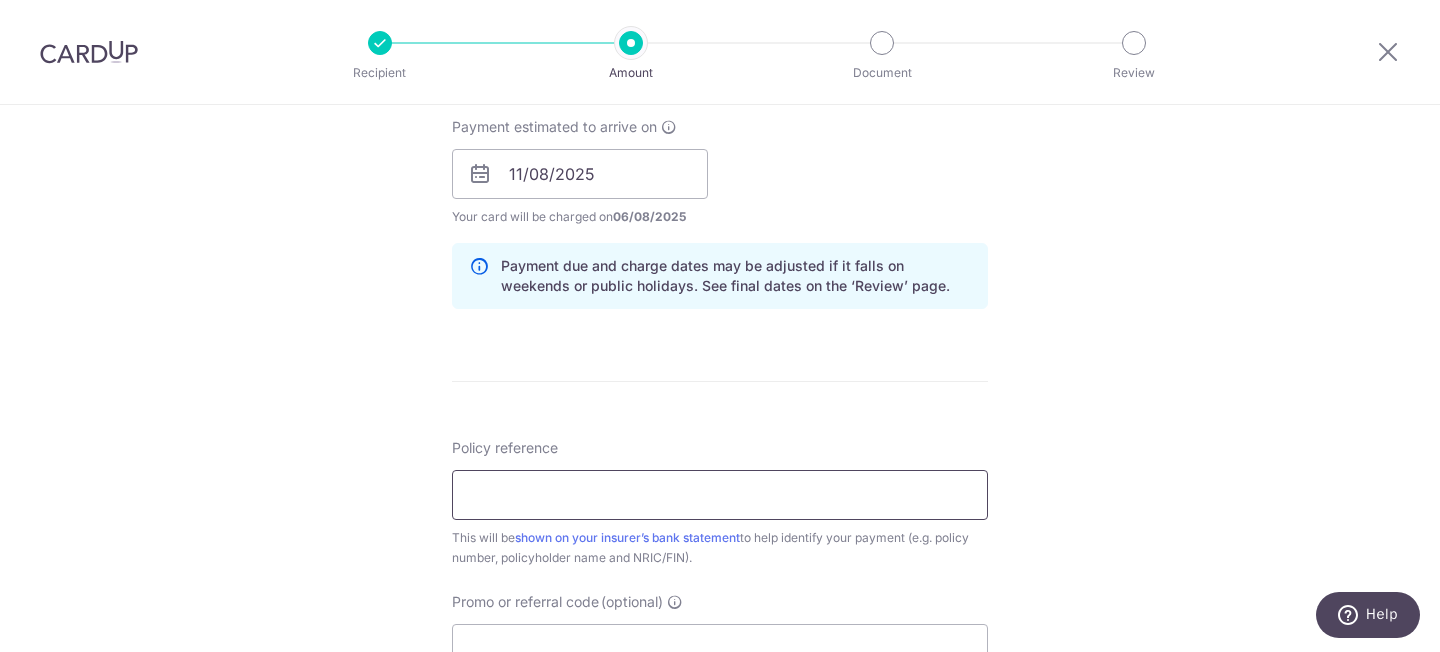 click on "Policy reference" at bounding box center (720, 495) 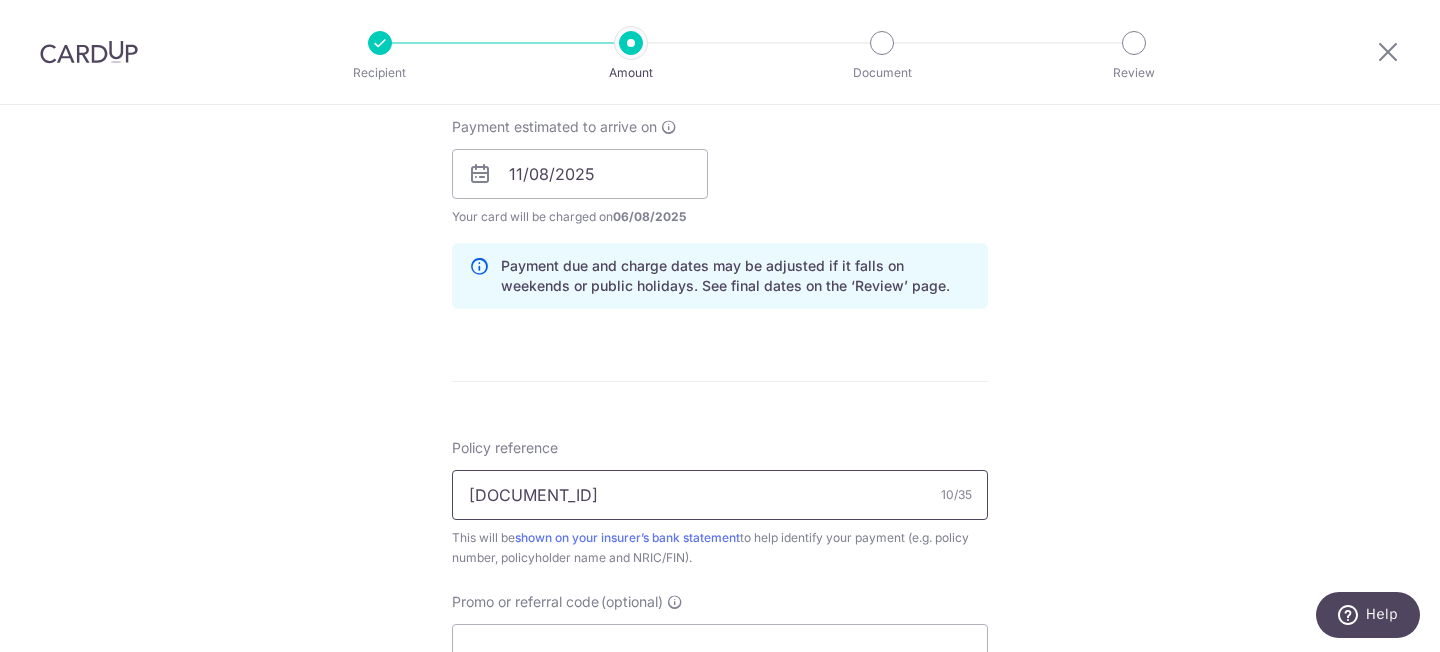 click on "[DOCUMENT_ID]" at bounding box center (720, 495) 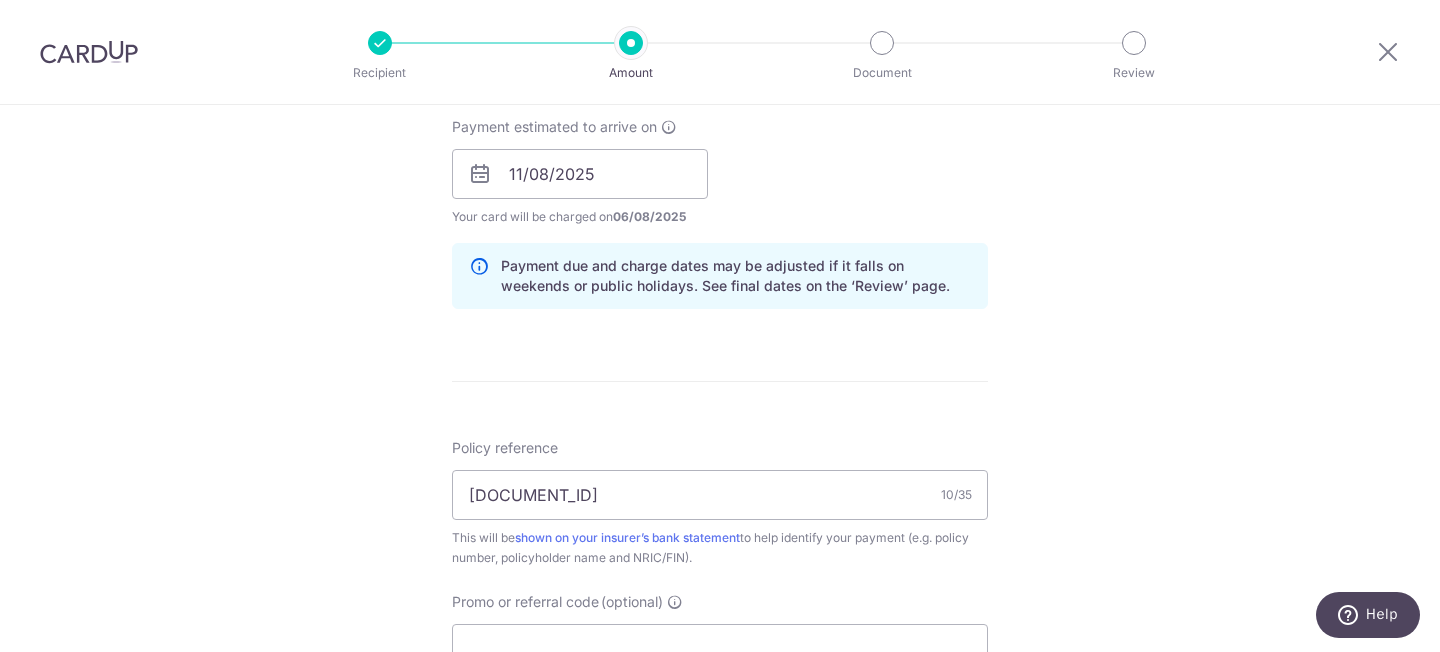 click on "Enter payment amount
SGD
62.00
62.00
Select Card
**** [CARD_LAST_FOUR]
Add credit card
Your Cards
**** [CARD_LAST_FOUR]
Secure 256-bit SSL
Text
New card details
Card
Secure 256-bit SSL" at bounding box center [720, 202] 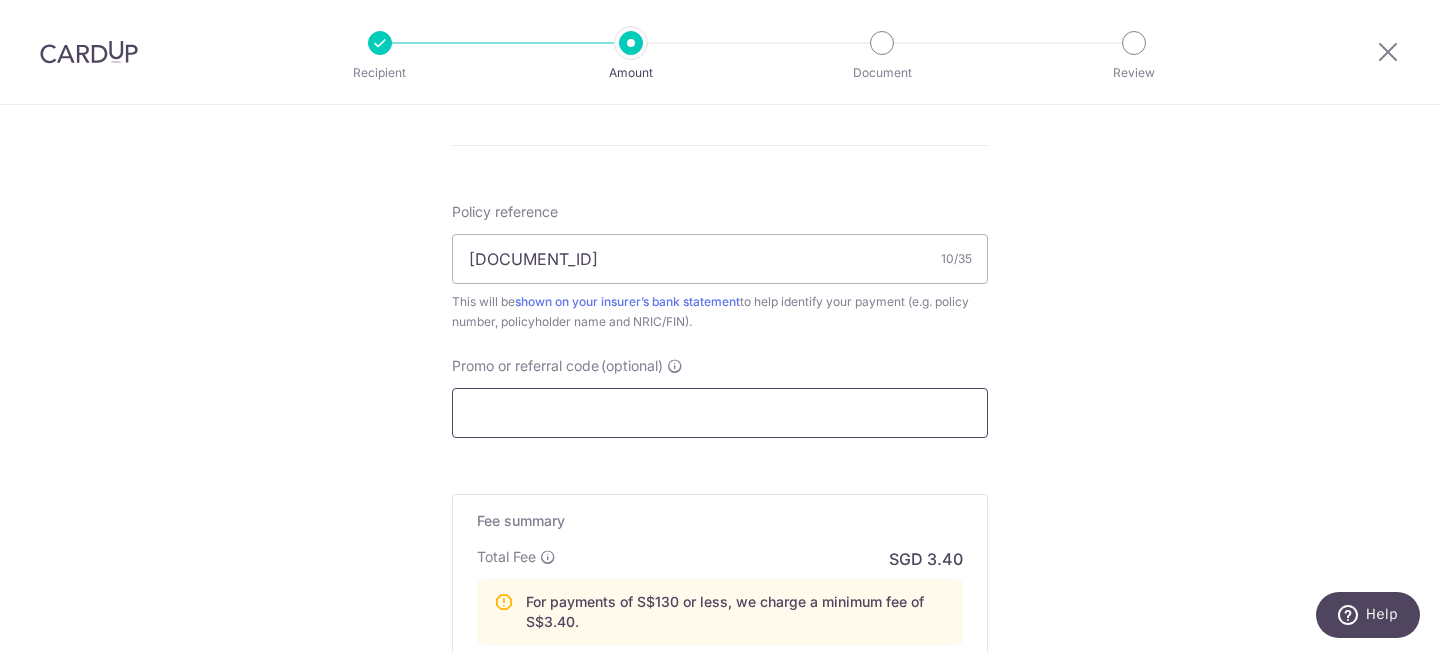 click on "Promo or referral code
(optional)" at bounding box center (720, 413) 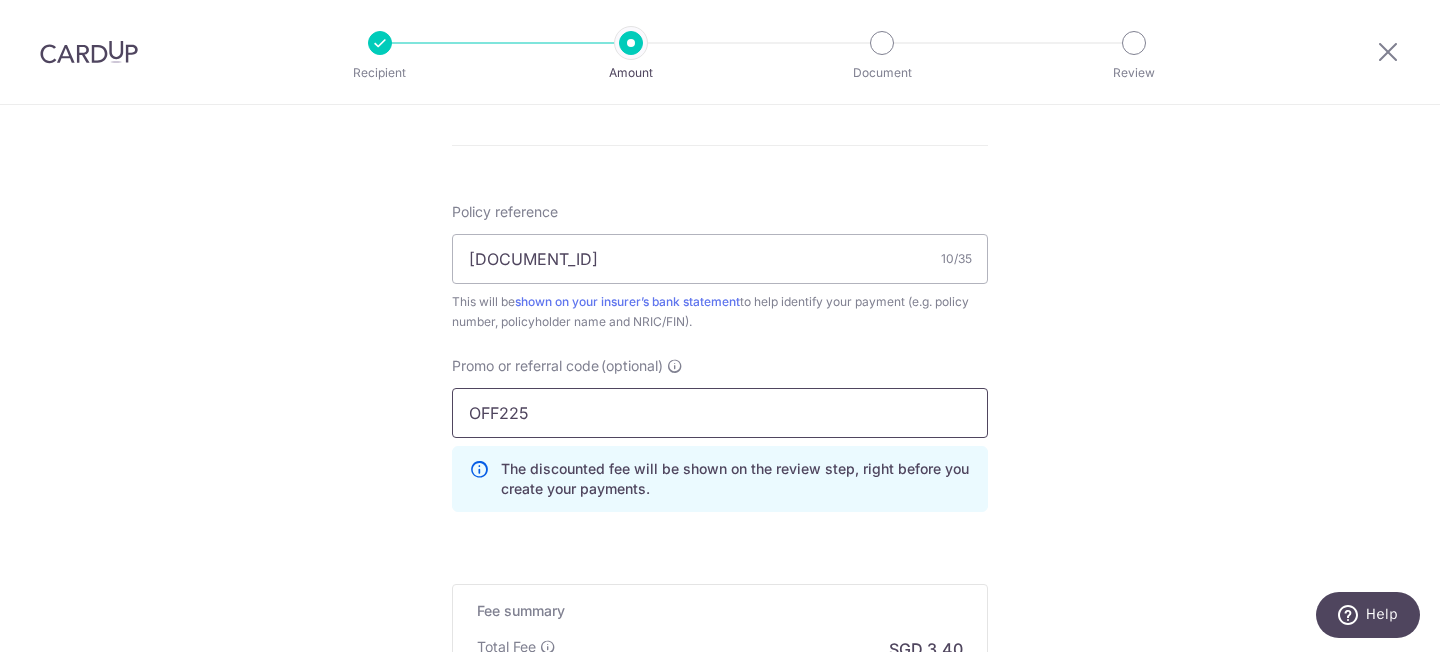 type on "OFF225" 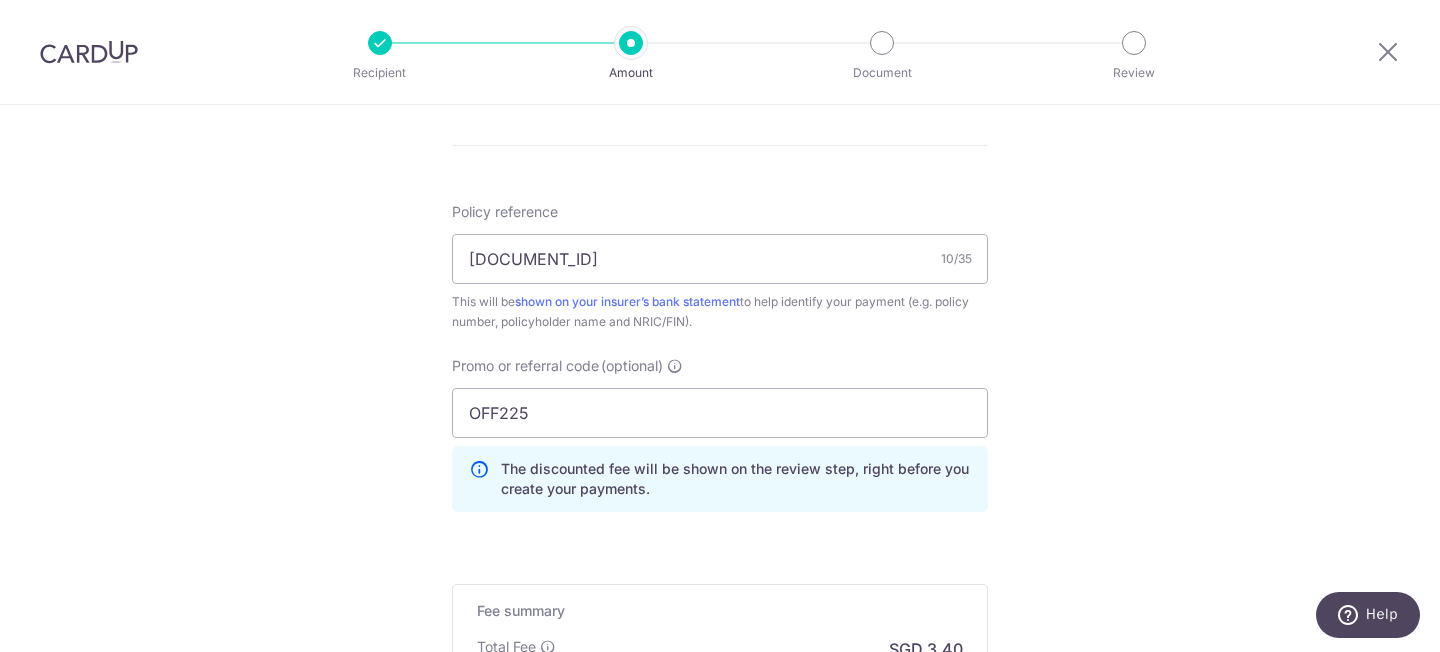 click on "Promo or referral code
(optional)
OFF225
The discounted fee will be shown on the review step, right before you create your payments.
Add" at bounding box center (720, 434) 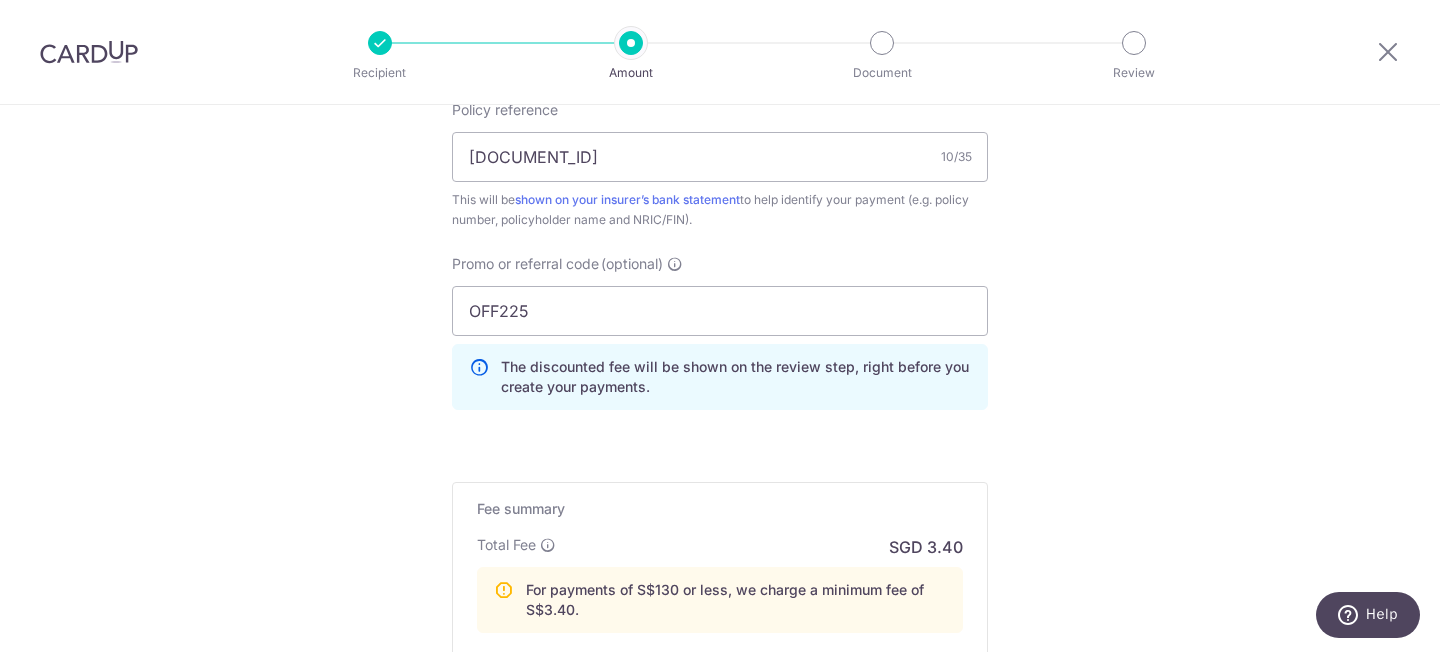 scroll, scrollTop: 1450, scrollLeft: 0, axis: vertical 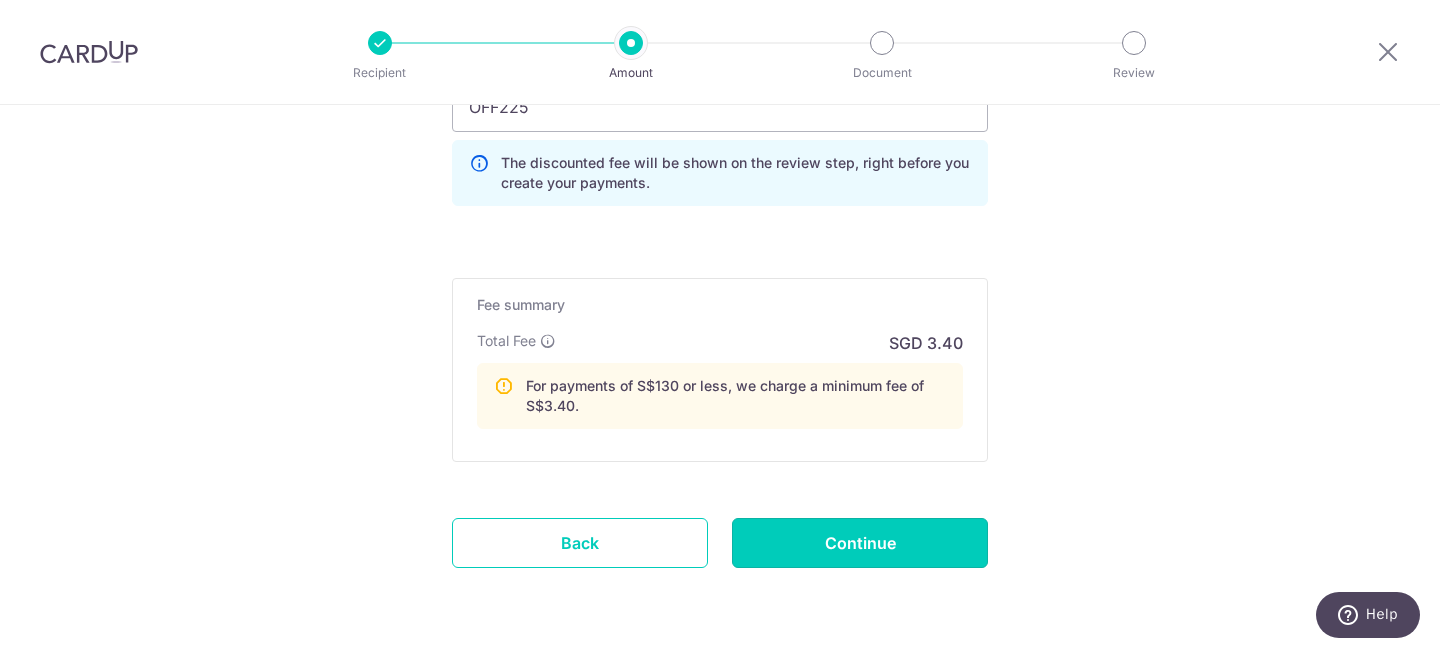 drag, startPoint x: 897, startPoint y: 544, endPoint x: 1097, endPoint y: 484, distance: 208.80614 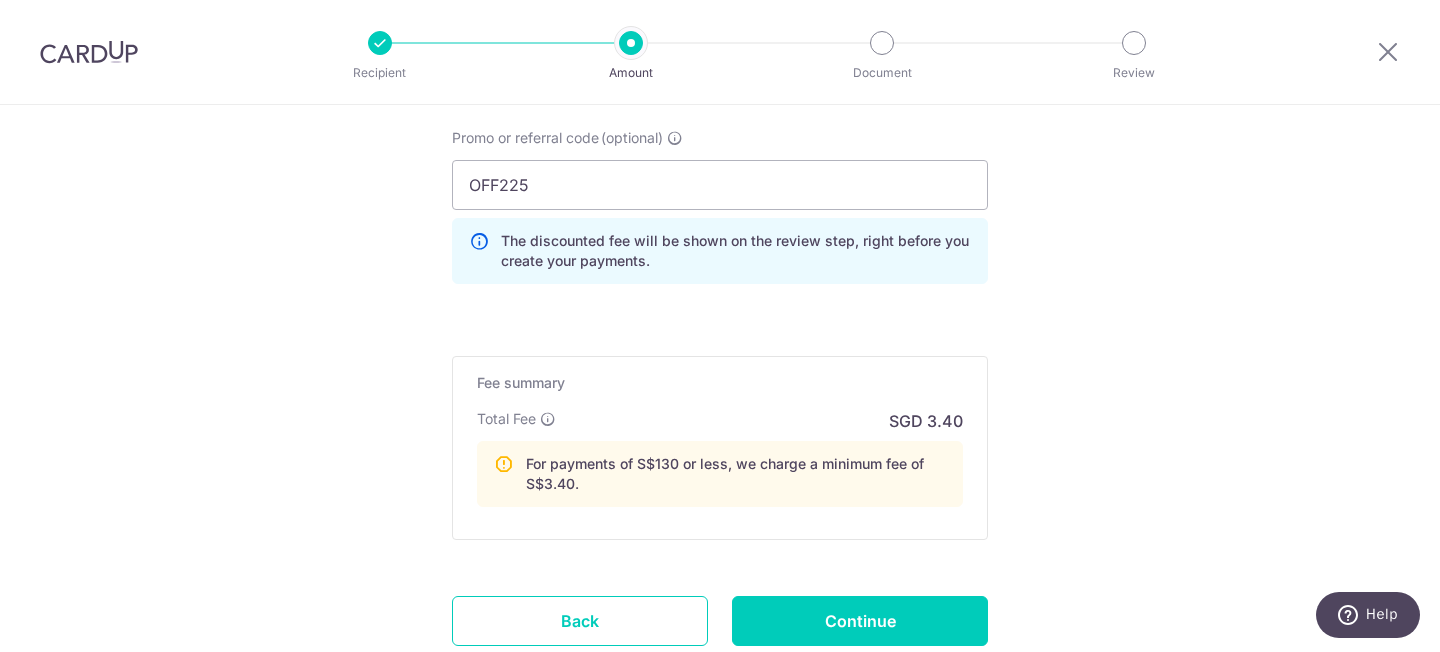 scroll, scrollTop: 1516, scrollLeft: 0, axis: vertical 